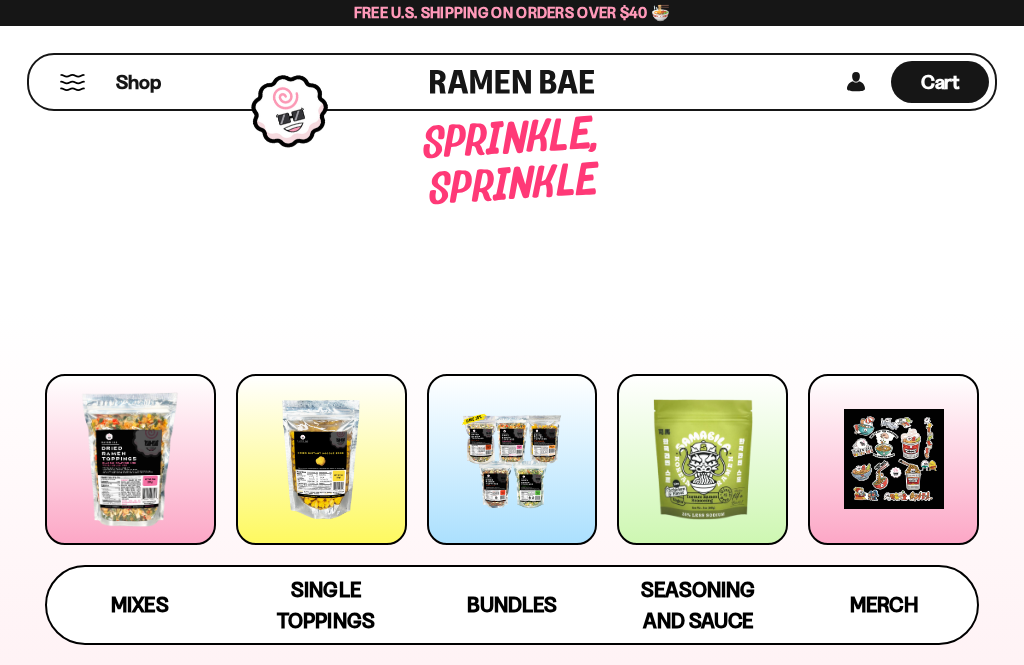 scroll, scrollTop: 0, scrollLeft: 0, axis: both 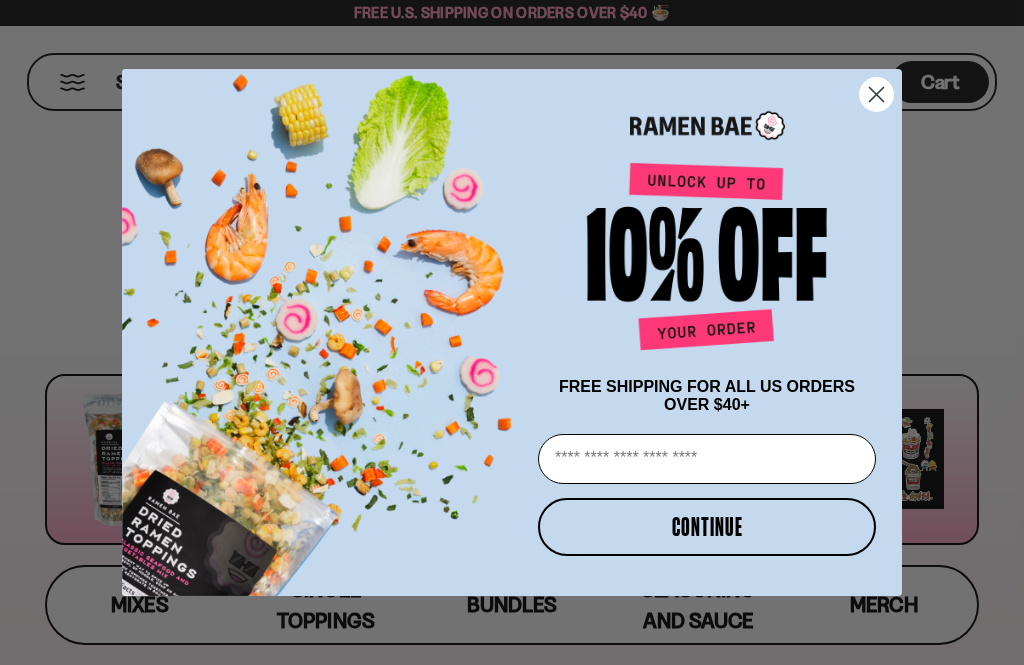 click 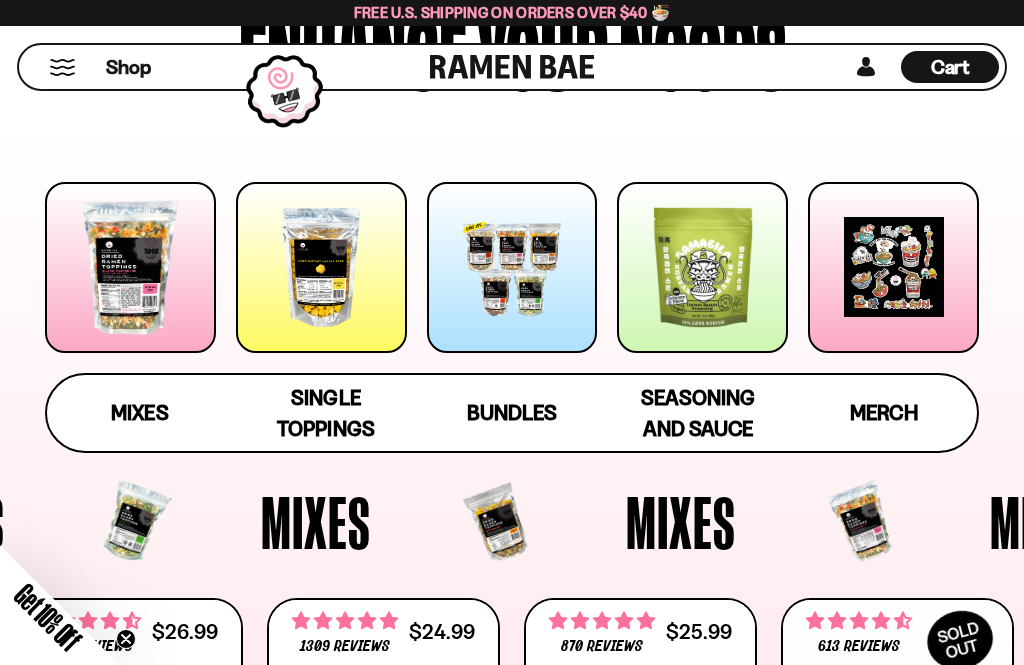 scroll, scrollTop: 272, scrollLeft: 0, axis: vertical 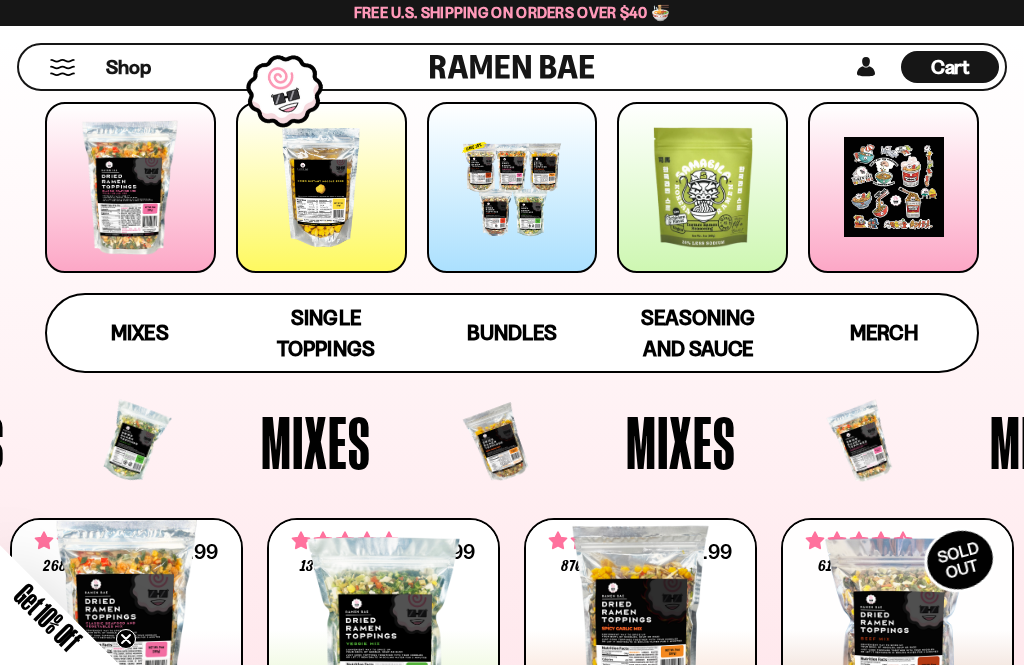 click at bounding box center [512, 187] 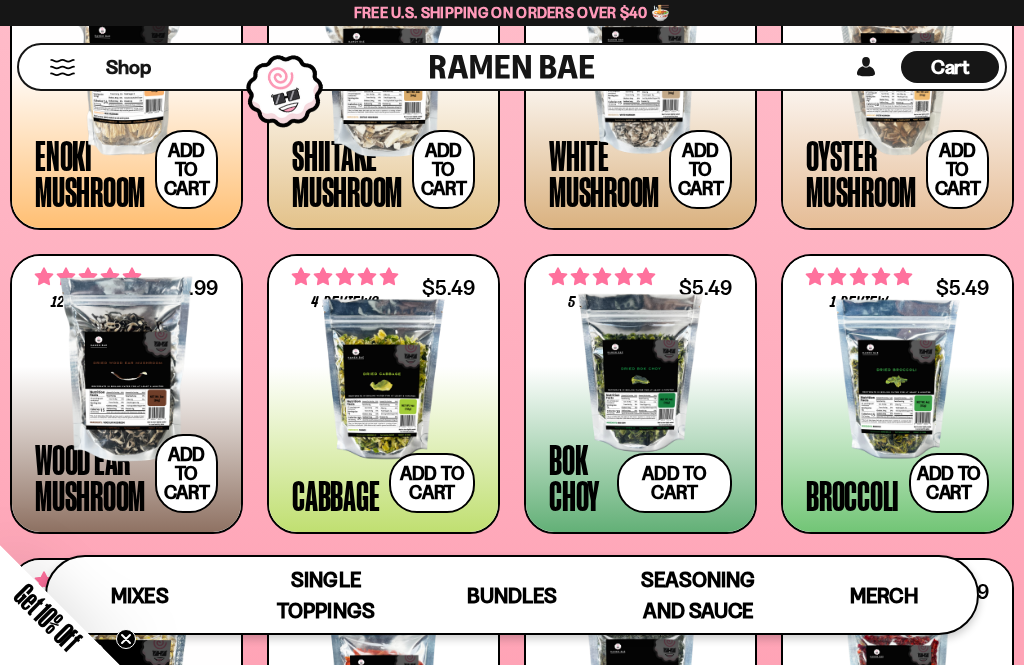 scroll, scrollTop: 3487, scrollLeft: 0, axis: vertical 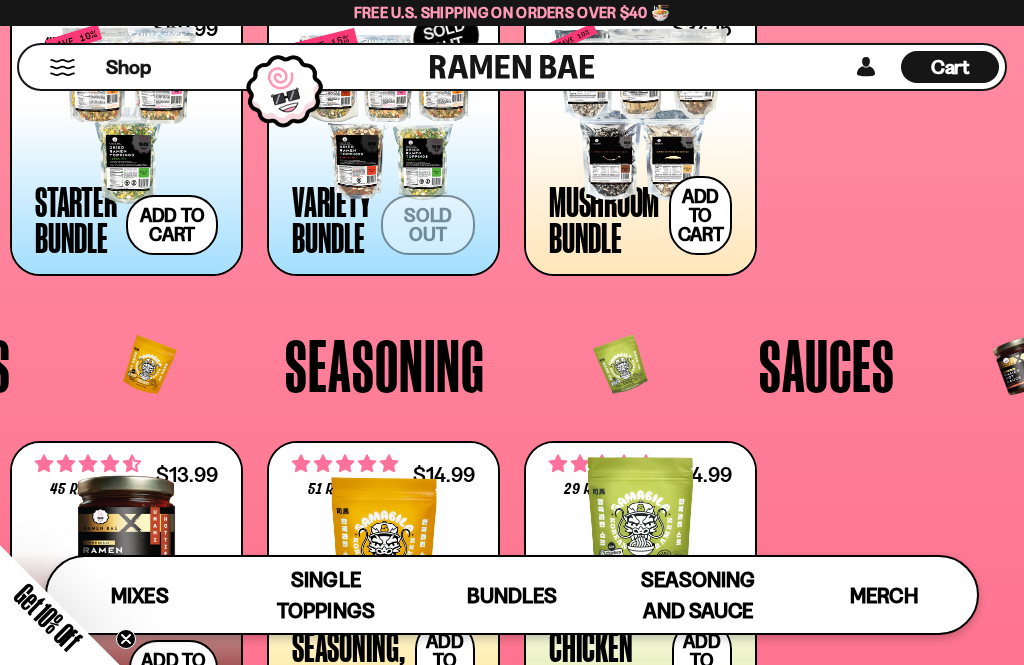 click at bounding box center [126, 114] 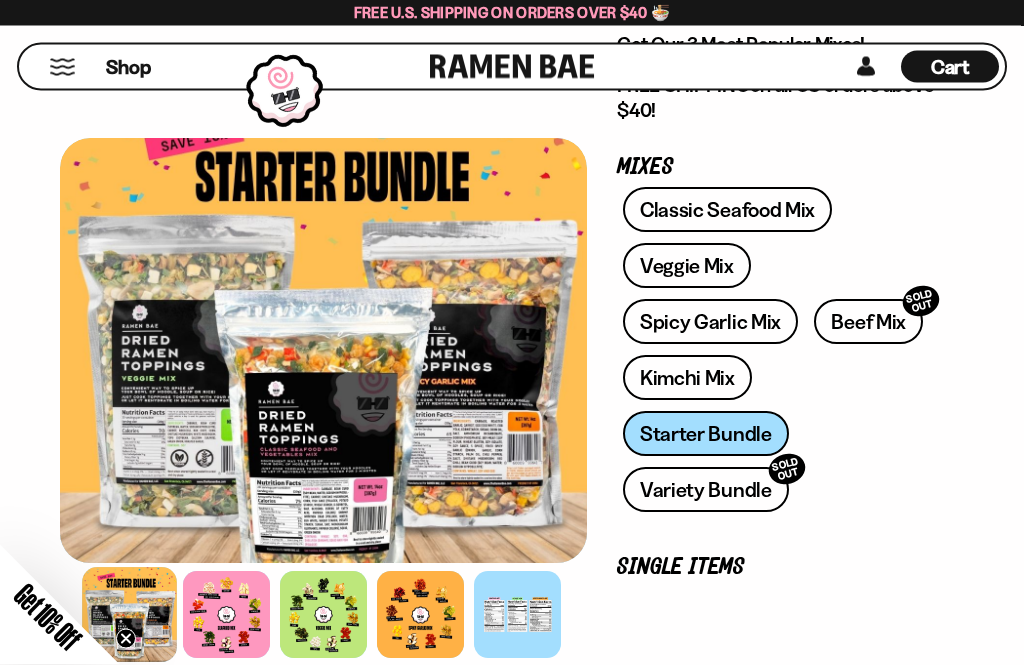 scroll, scrollTop: 240, scrollLeft: 0, axis: vertical 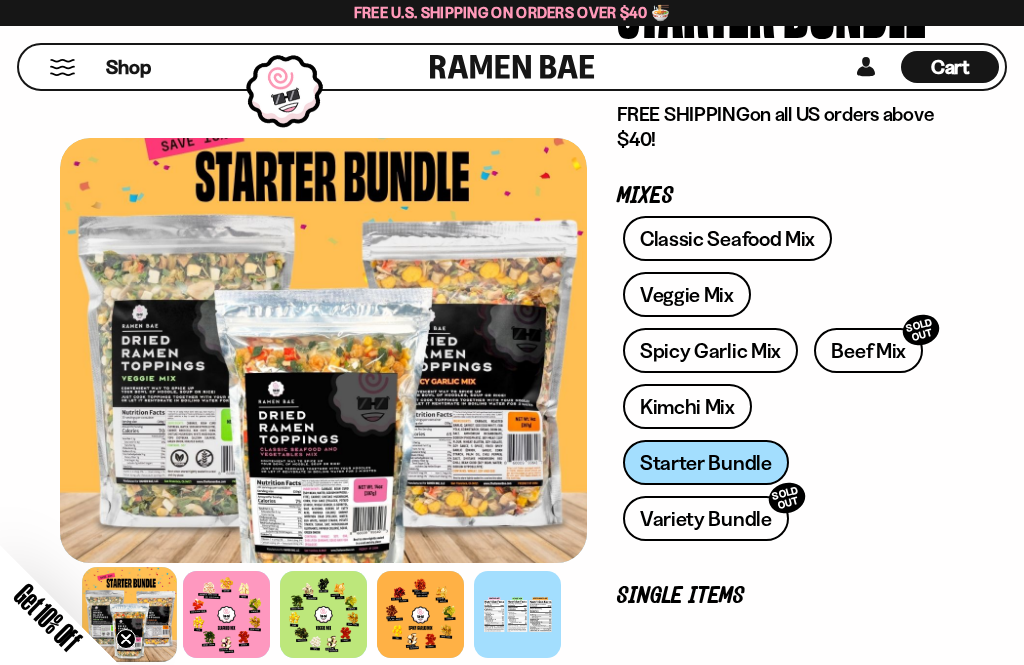 click on "[UUID]                                                       [UUID]
4773 reviews
Starter   Bundle" at bounding box center [512, 996] 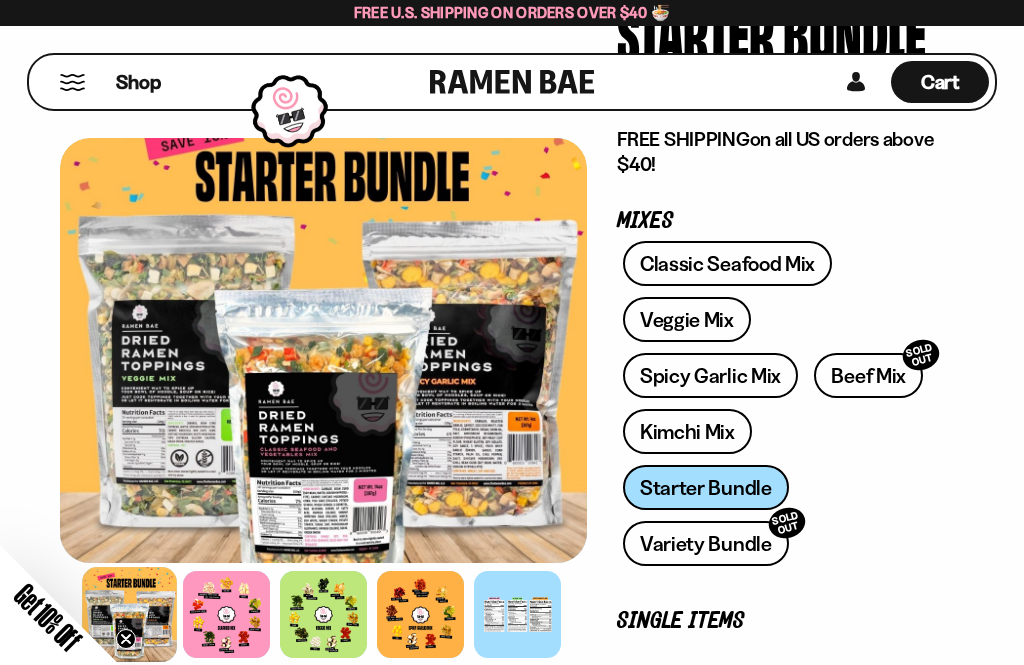 scroll, scrollTop: 222, scrollLeft: 0, axis: vertical 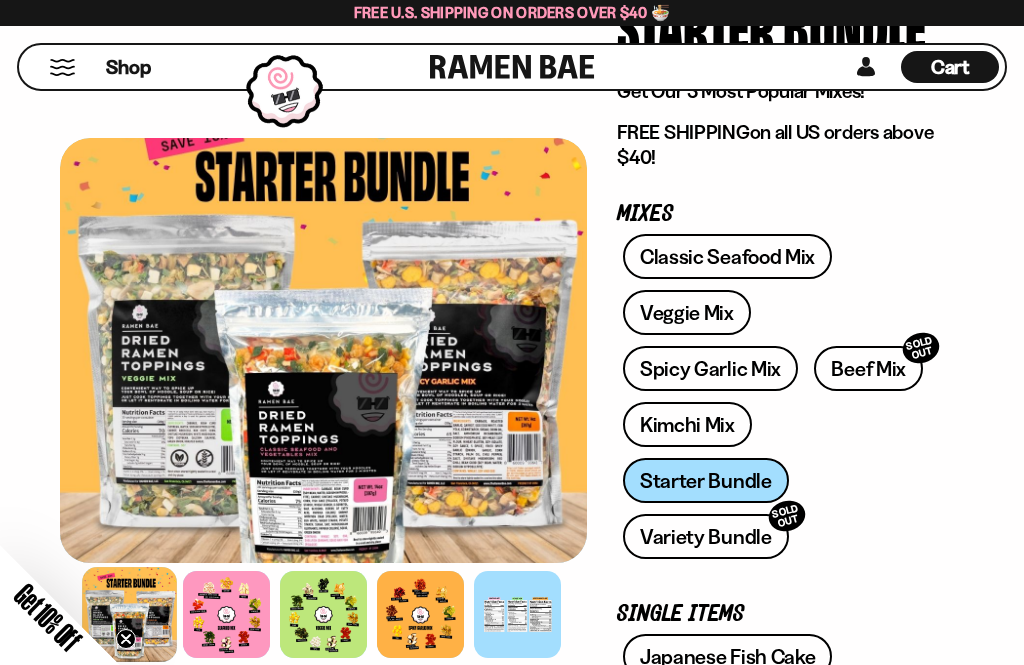 click on "Classic Seafood Mix" at bounding box center (727, 256) 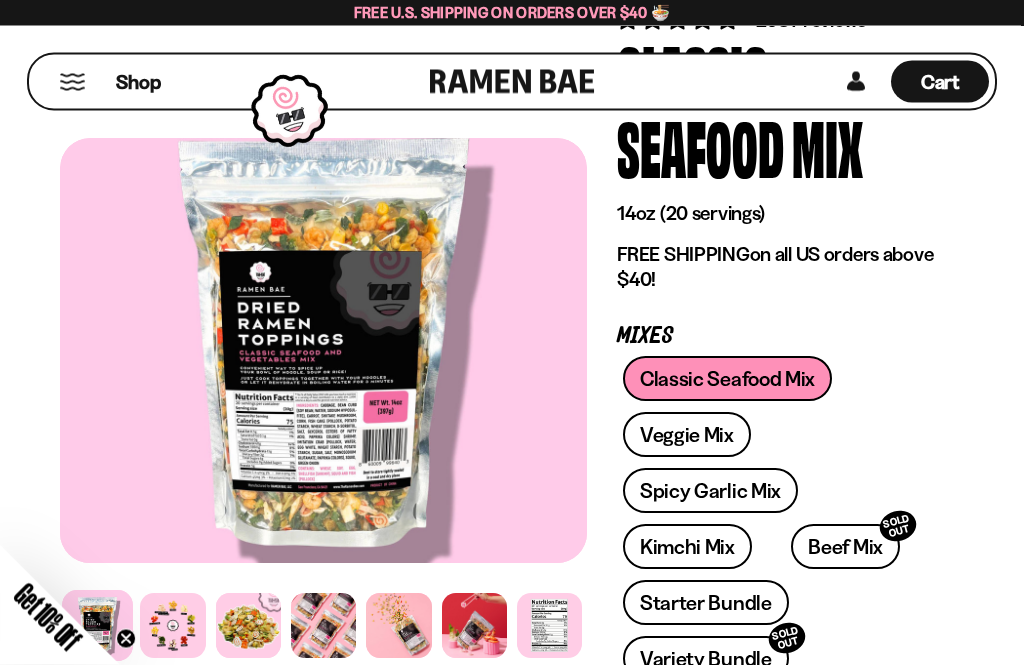 scroll, scrollTop: 228, scrollLeft: 0, axis: vertical 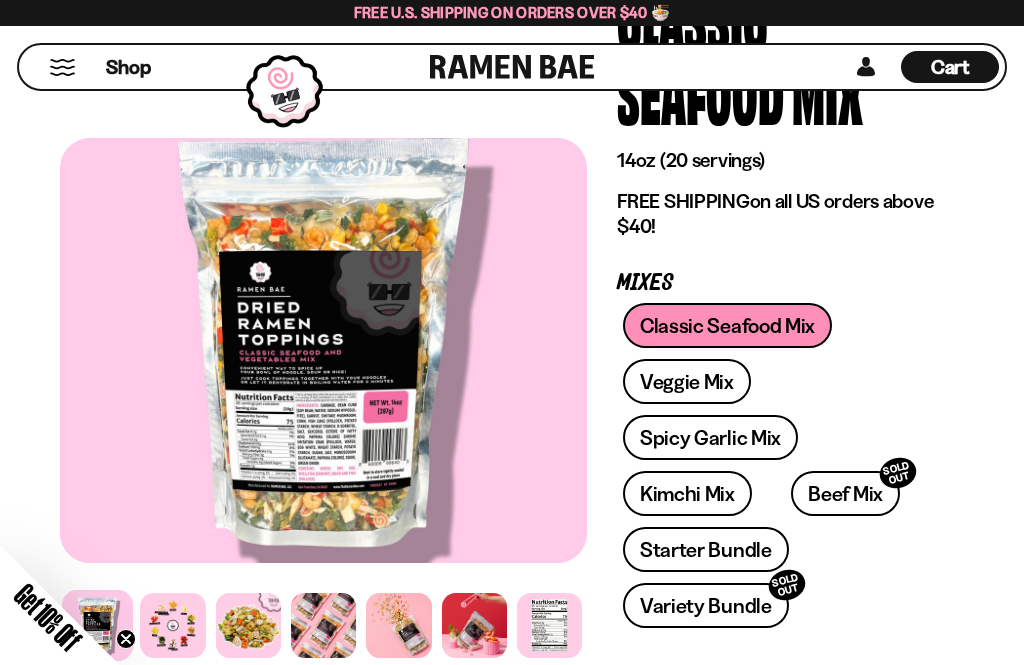 click at bounding box center [512, 1282] 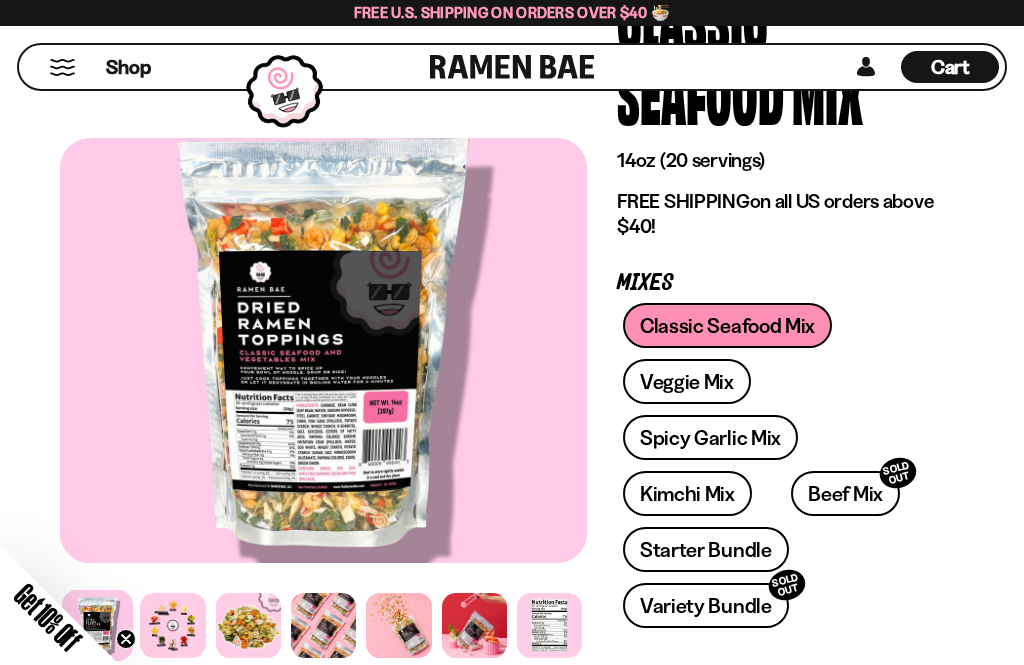 click on "Starter Bundle" at bounding box center (706, 549) 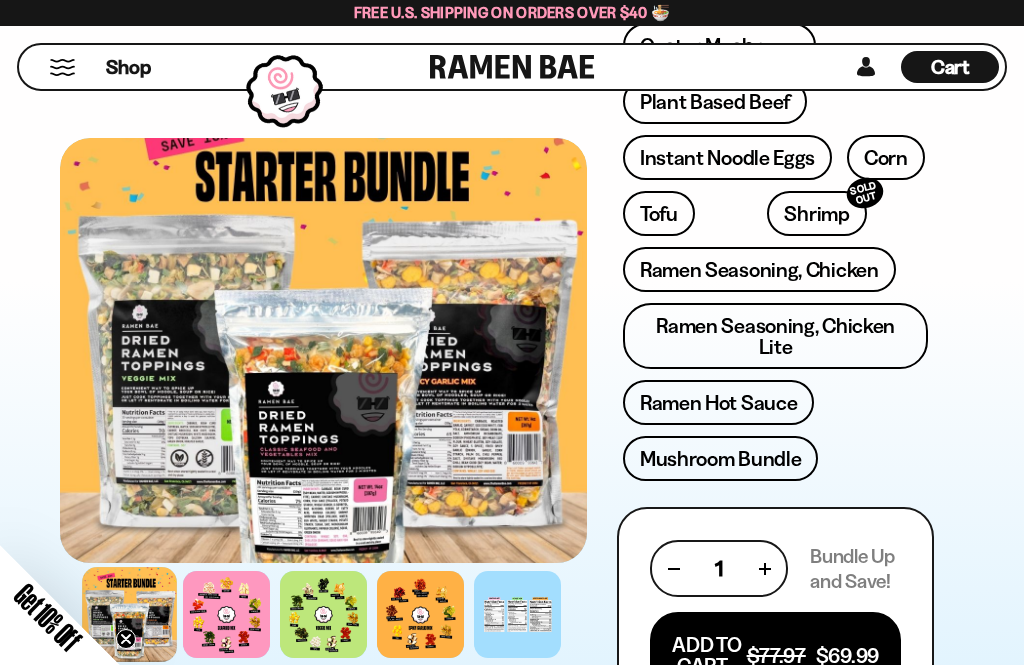 scroll, scrollTop: 985, scrollLeft: 0, axis: vertical 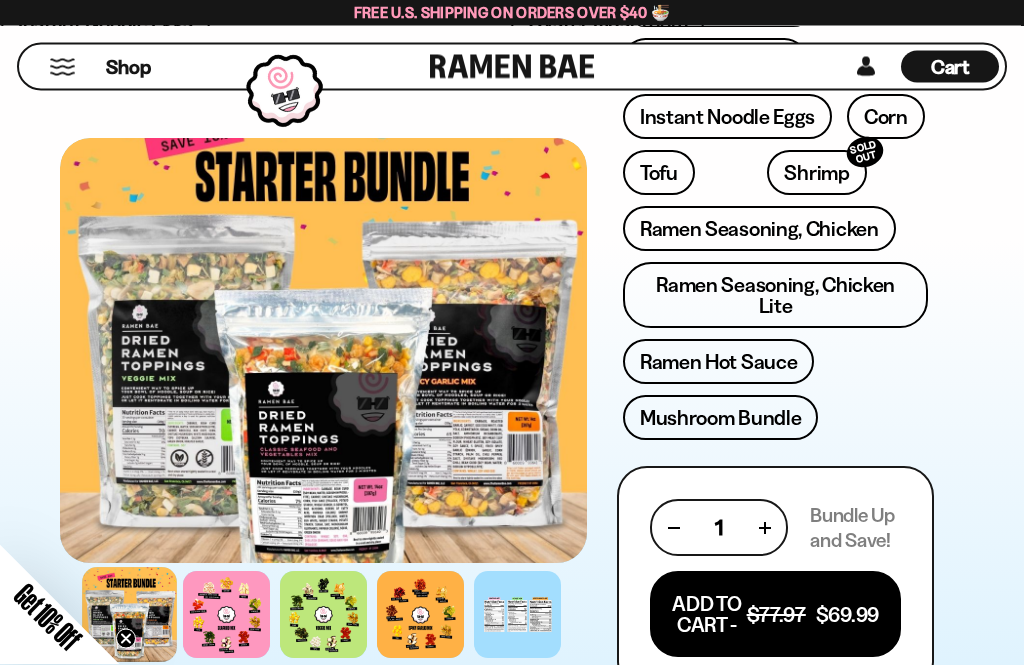 click on "Add To Cart -
$77.97
$69.99" at bounding box center [775, 615] 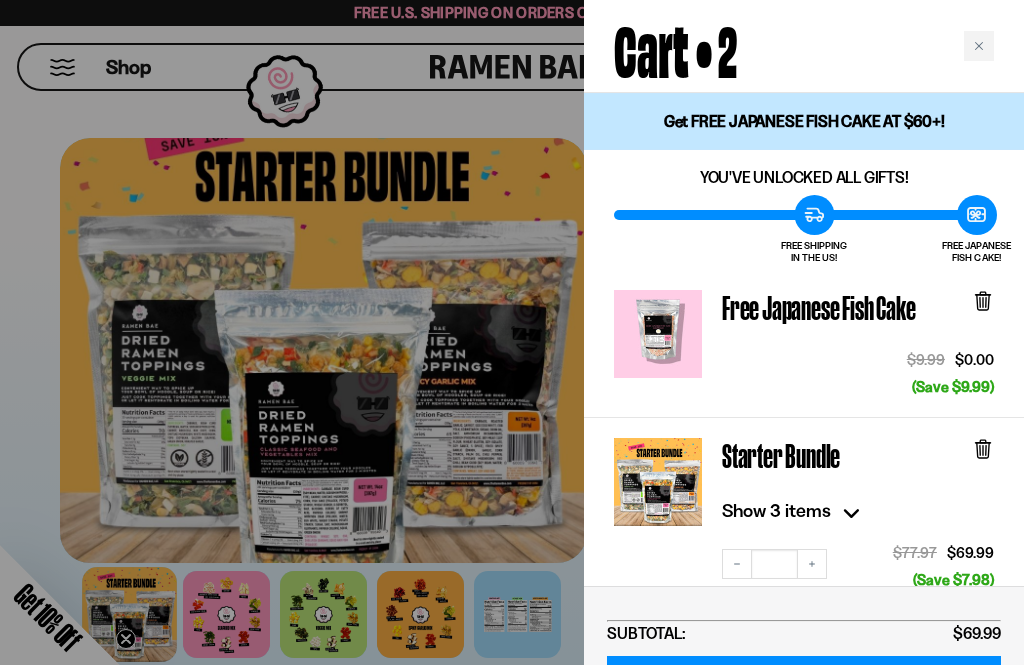 click at bounding box center [512, 332] 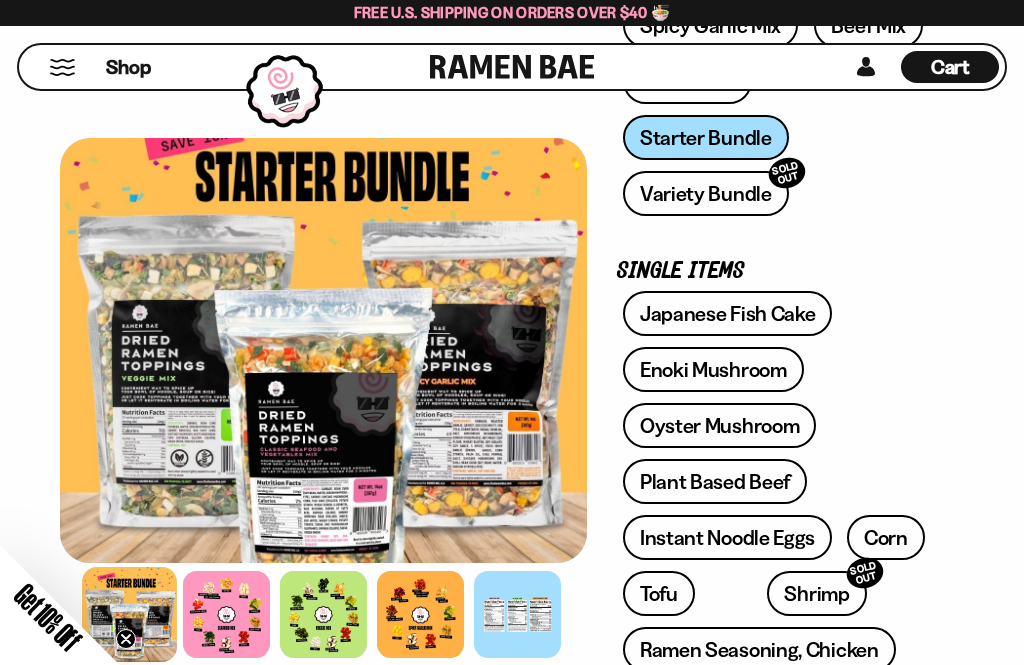 scroll, scrollTop: 556, scrollLeft: 0, axis: vertical 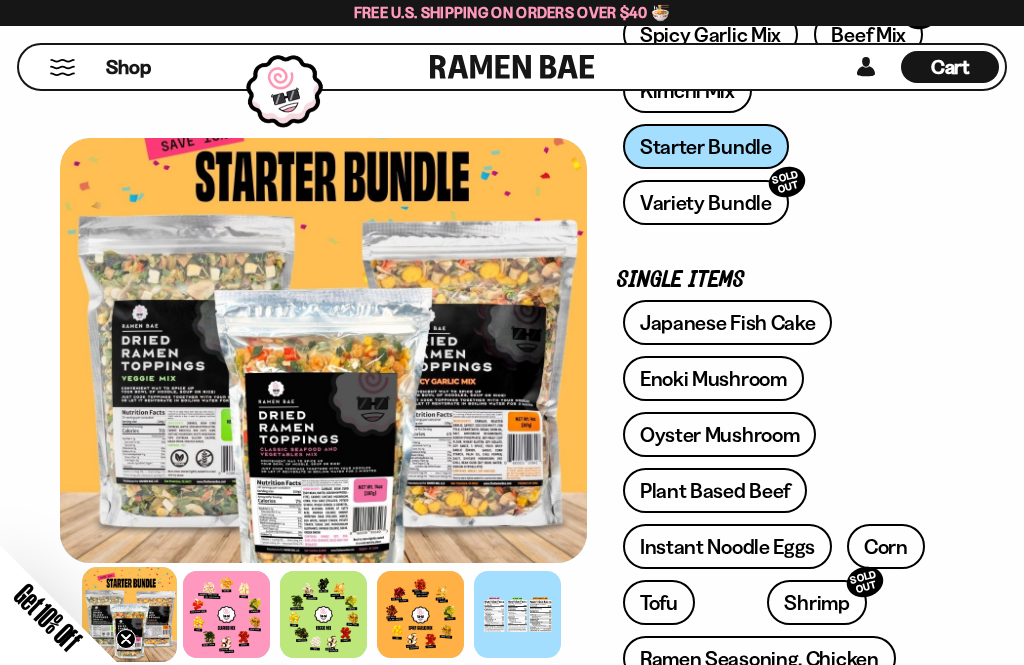 click on "Japanese Fish Cake" at bounding box center (728, 322) 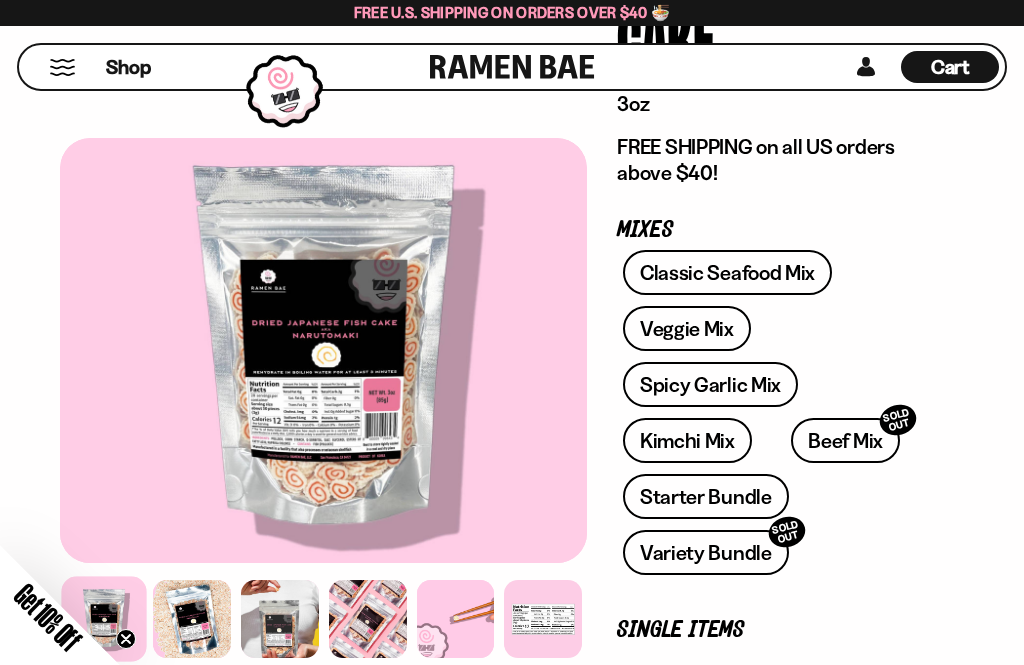 scroll, scrollTop: 290, scrollLeft: 0, axis: vertical 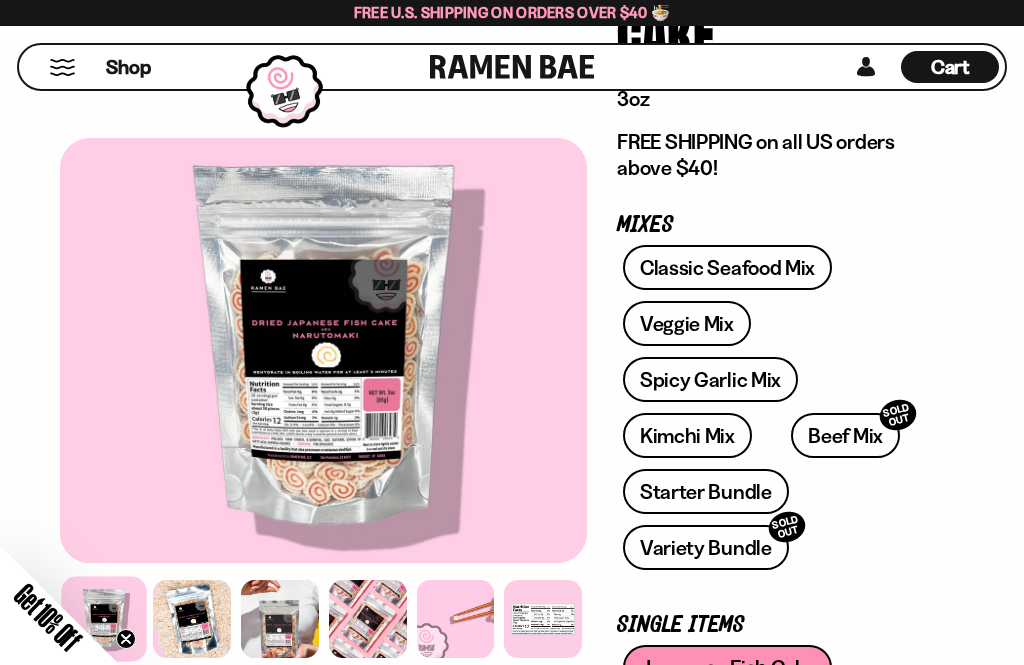 click on "Starter Bundle" at bounding box center [706, 491] 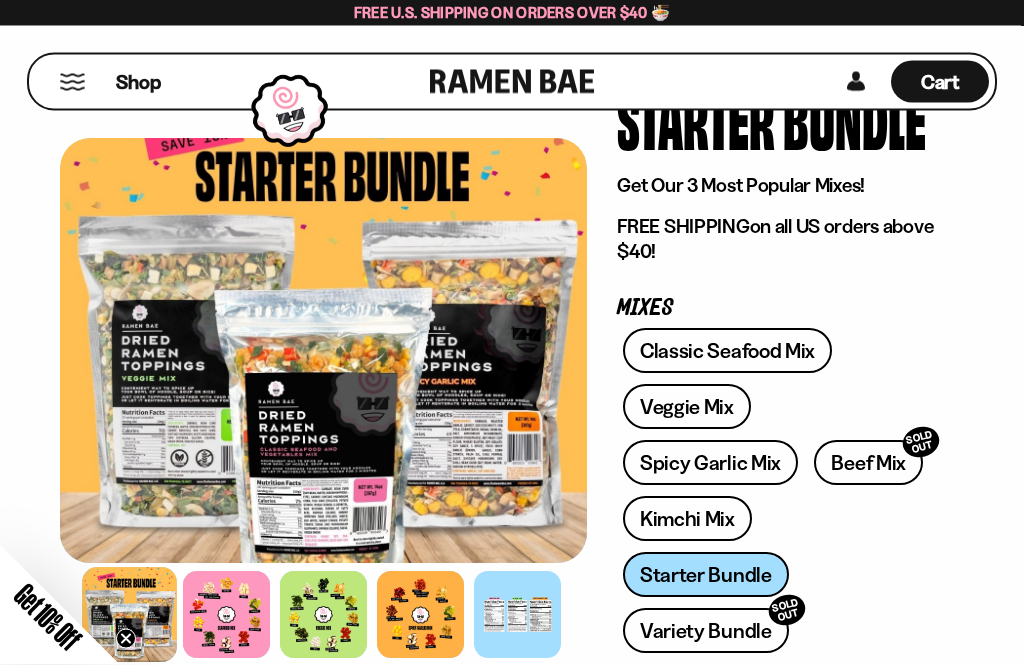 scroll, scrollTop: 128, scrollLeft: 0, axis: vertical 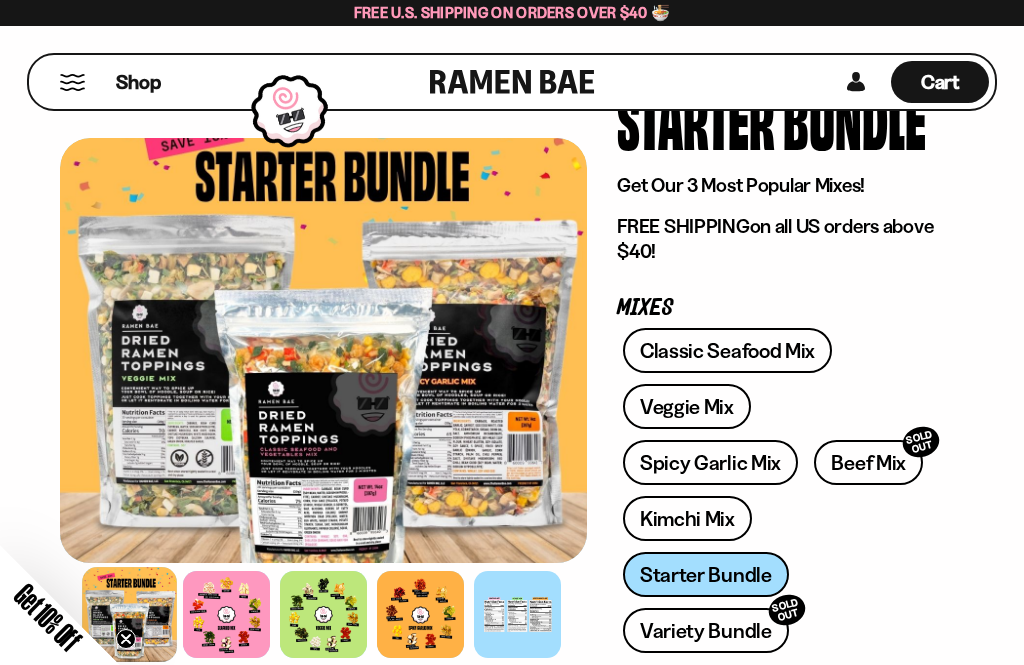 click on "FADCB6FD-DFAB-4417-9F21-029242090B77                                                       FADCB6FD-DFAB-4417-9F21-029242090B77
4773 reviews
Starter   Bundle" at bounding box center (512, 1108) 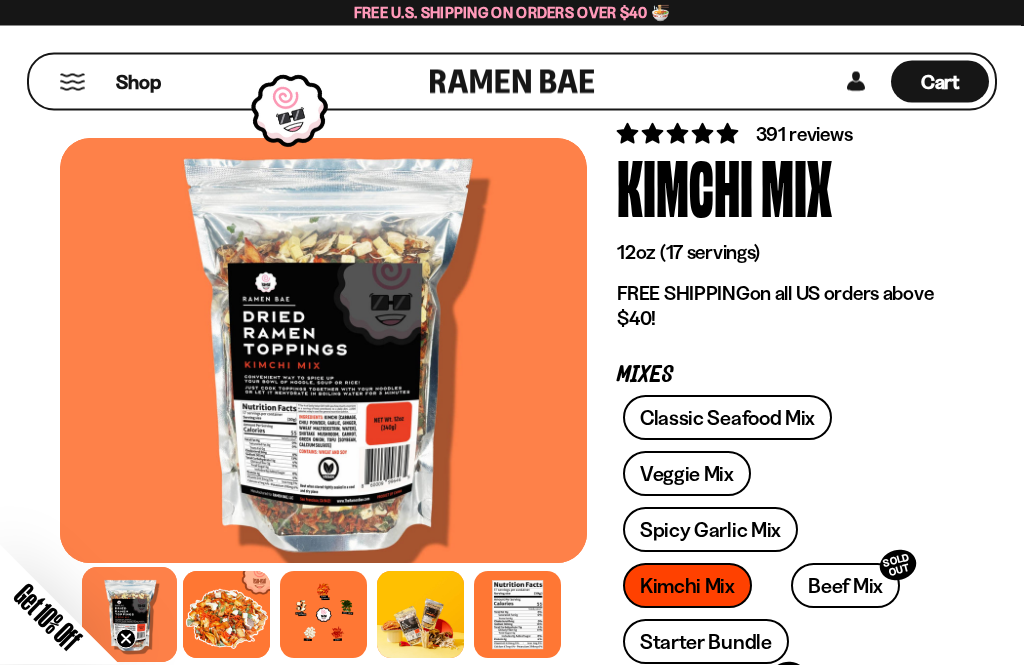 scroll, scrollTop: 61, scrollLeft: 0, axis: vertical 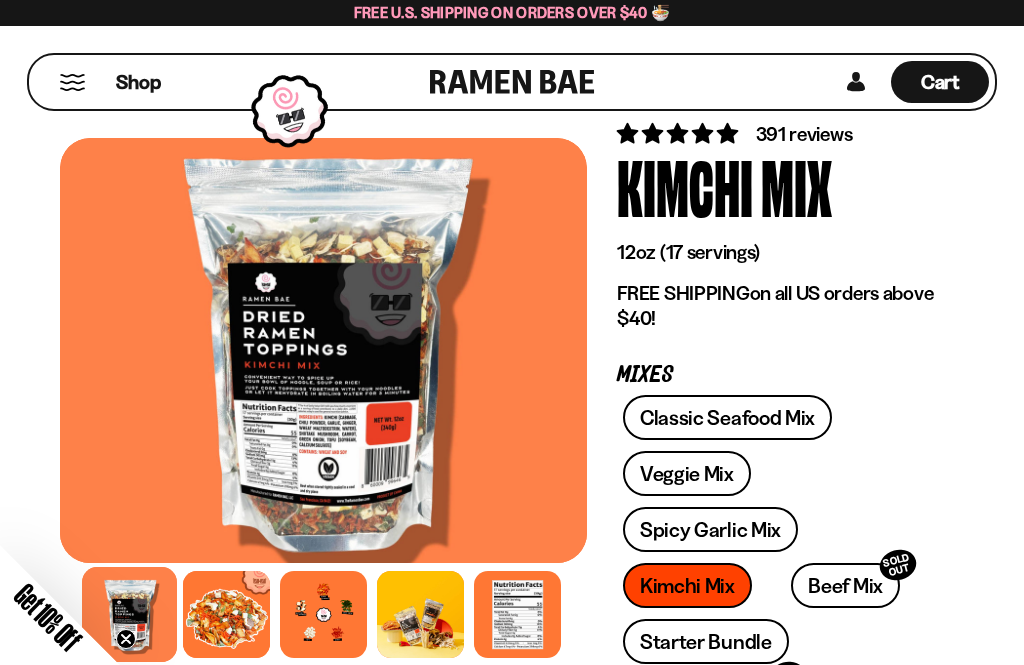 click at bounding box center [226, 614] 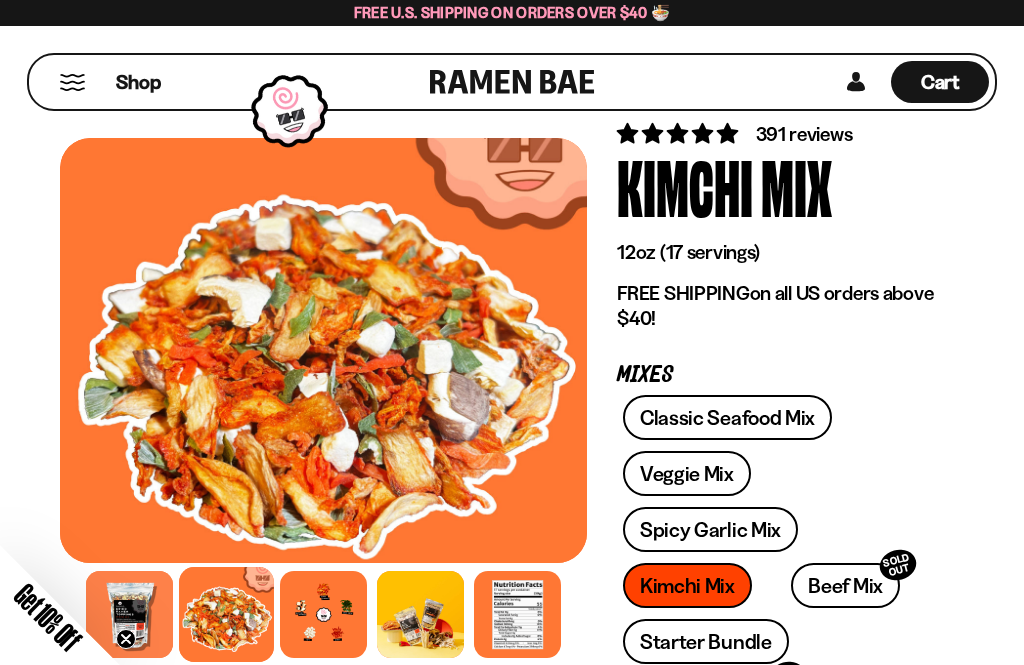 click at bounding box center [323, 614] 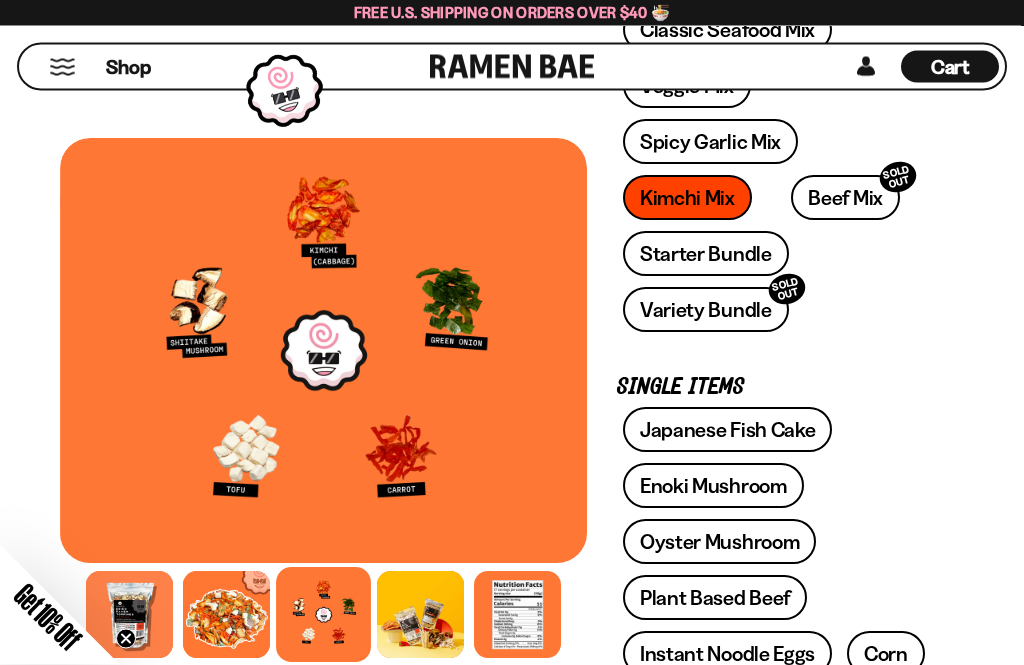 scroll, scrollTop: 472, scrollLeft: 0, axis: vertical 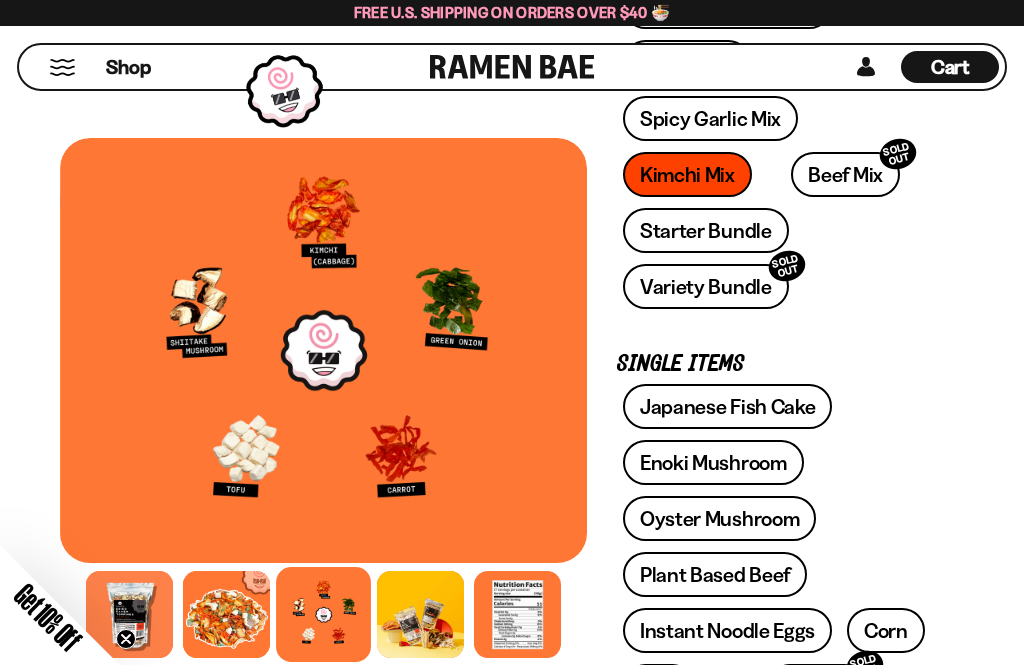 click on "Corn" at bounding box center (886, 630) 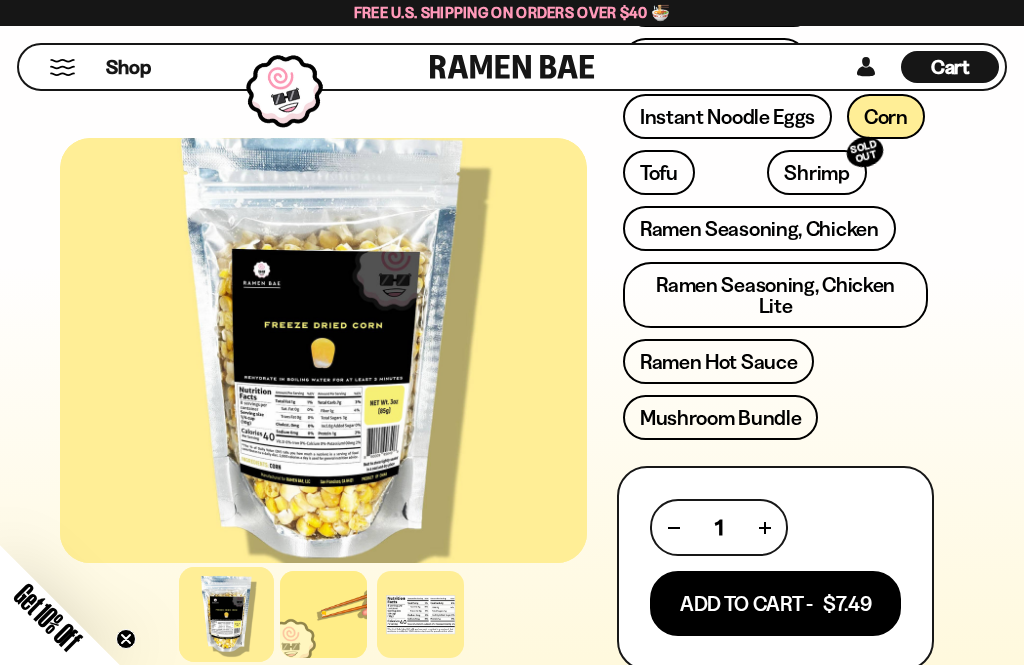 scroll, scrollTop: 1006, scrollLeft: 0, axis: vertical 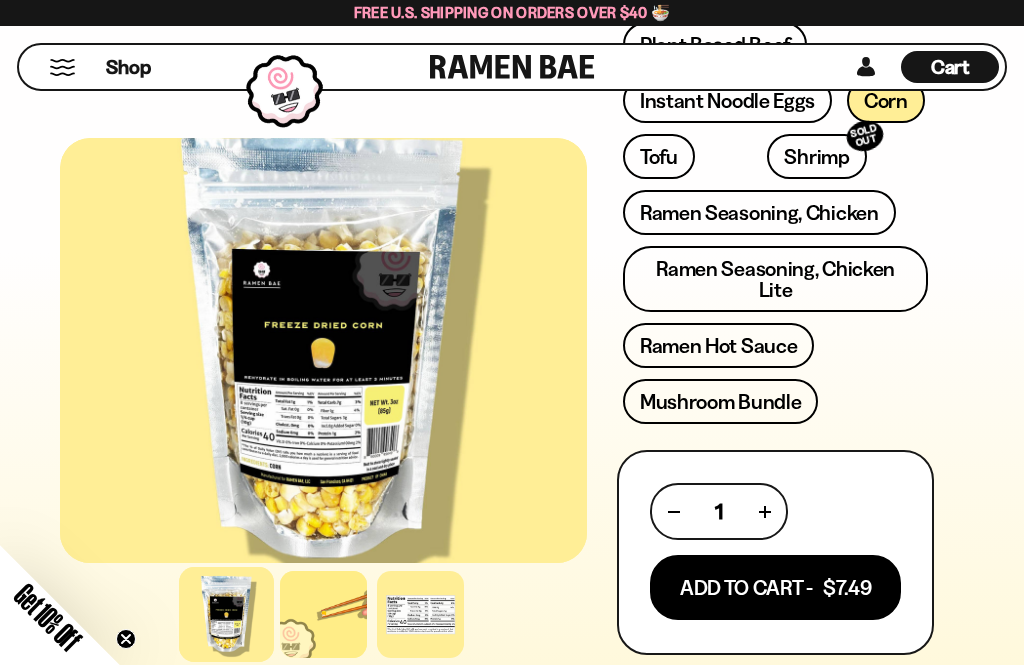 click on "Add To Cart -
$7.49" at bounding box center [775, 587] 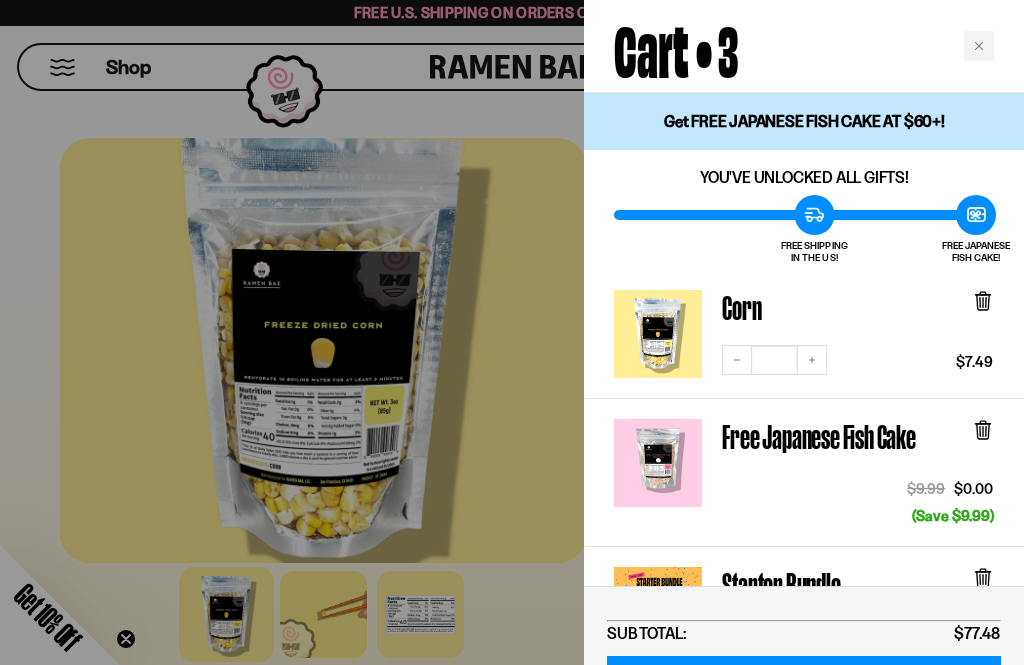 click at bounding box center [512, 332] 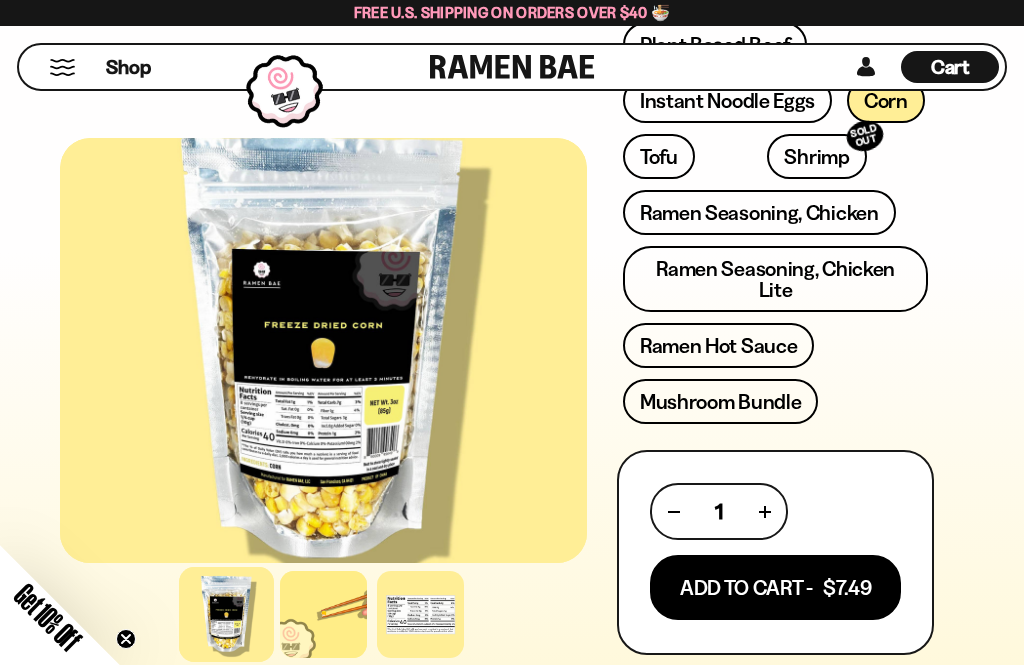 click on "Mushroom Bundle" at bounding box center (721, 401) 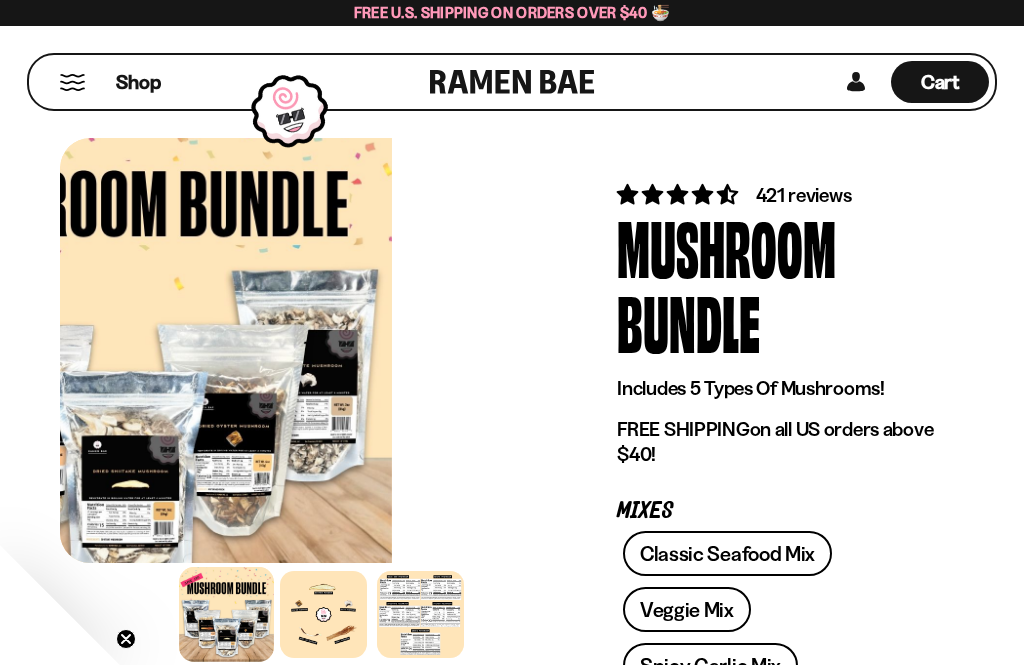 scroll, scrollTop: 106, scrollLeft: 0, axis: vertical 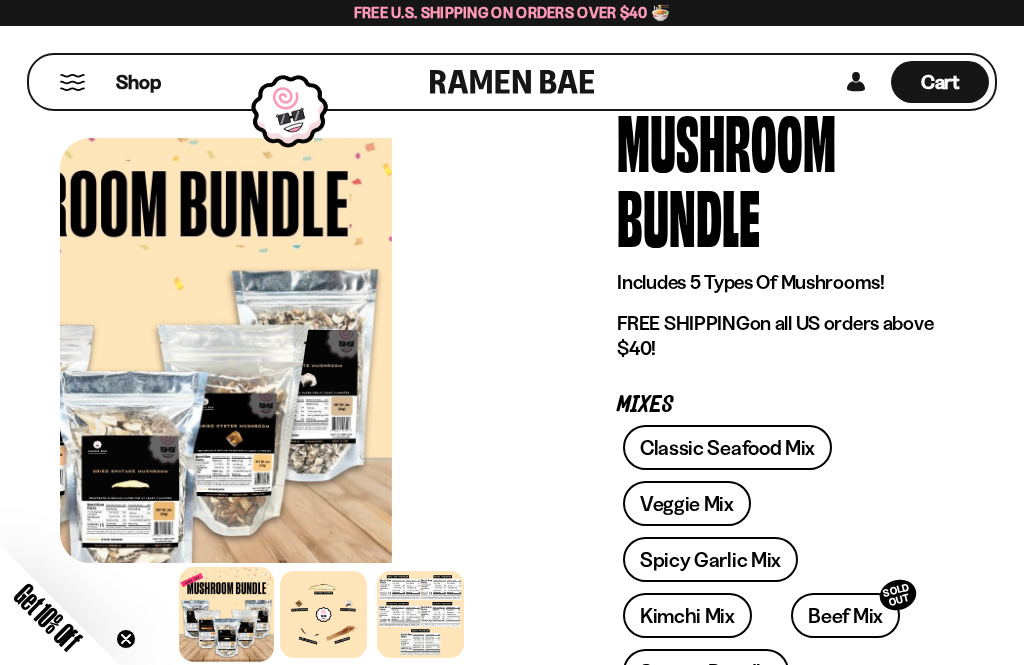 click at bounding box center (323, 614) 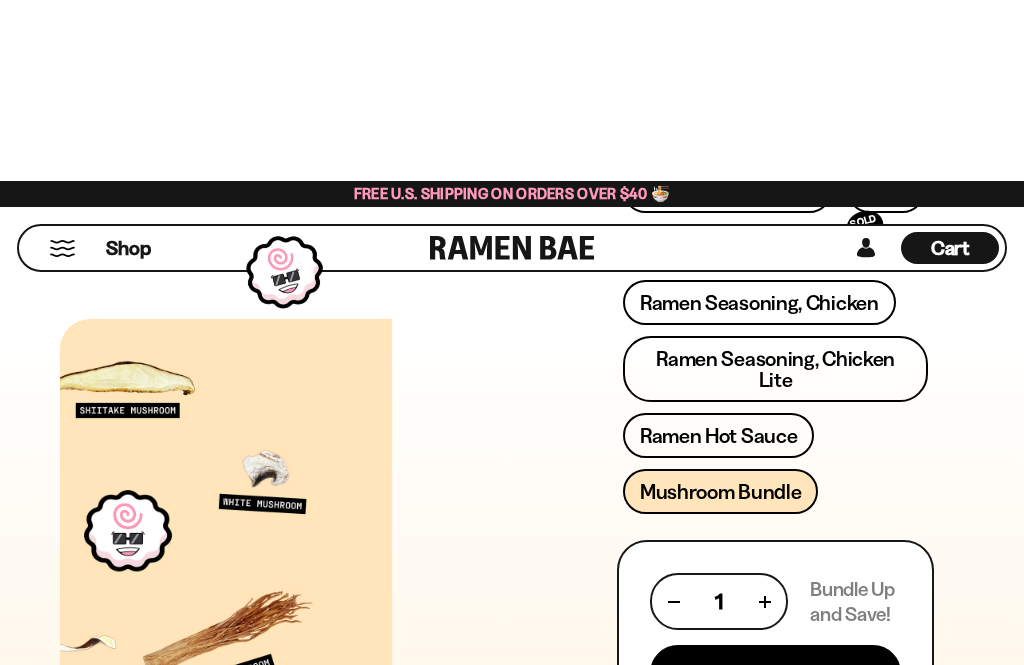 scroll, scrollTop: 958, scrollLeft: 0, axis: vertical 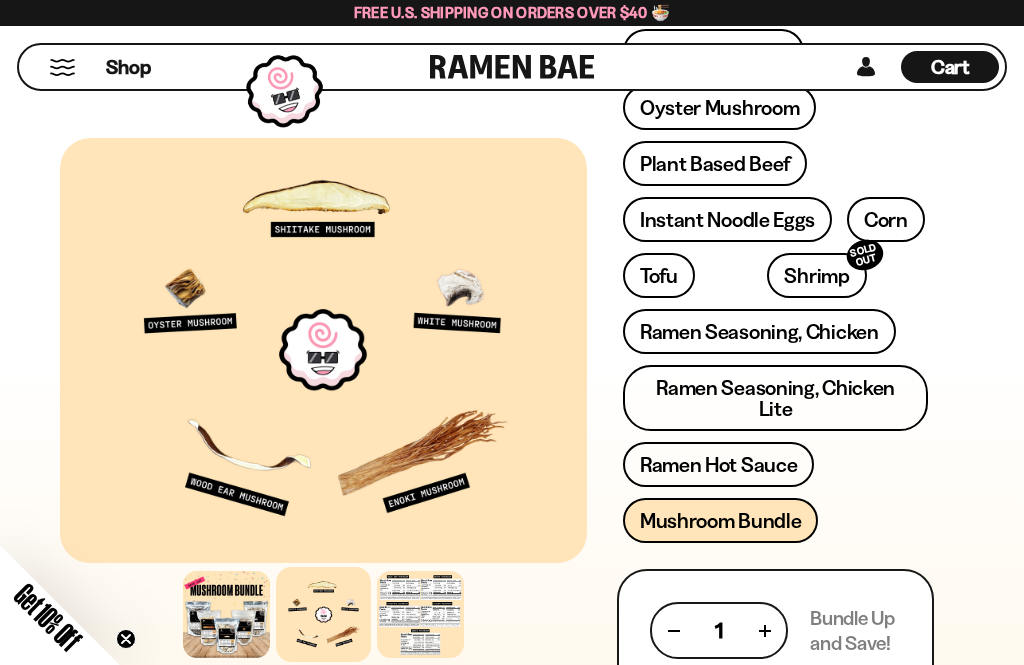 click on "FADCB6FD-DFAB-4417-9F21-029242090B77                                                       FADCB6FD-DFAB-4417-9F21-029242090B77
421 reviews
Mushroom   Bundle
Includes 5 Types Of Mushrooms! FREE SHIPPING  on all US orders above $40!
Mixes SOLD OUT SOLD OUT 1" at bounding box center [512, 373] 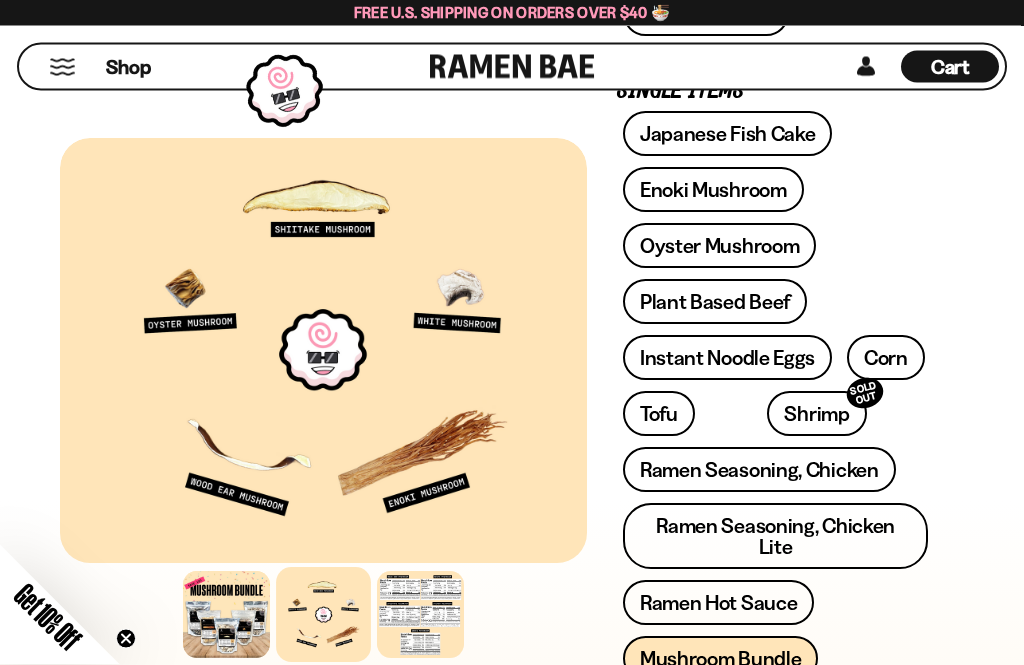 scroll, scrollTop: 814, scrollLeft: 0, axis: vertical 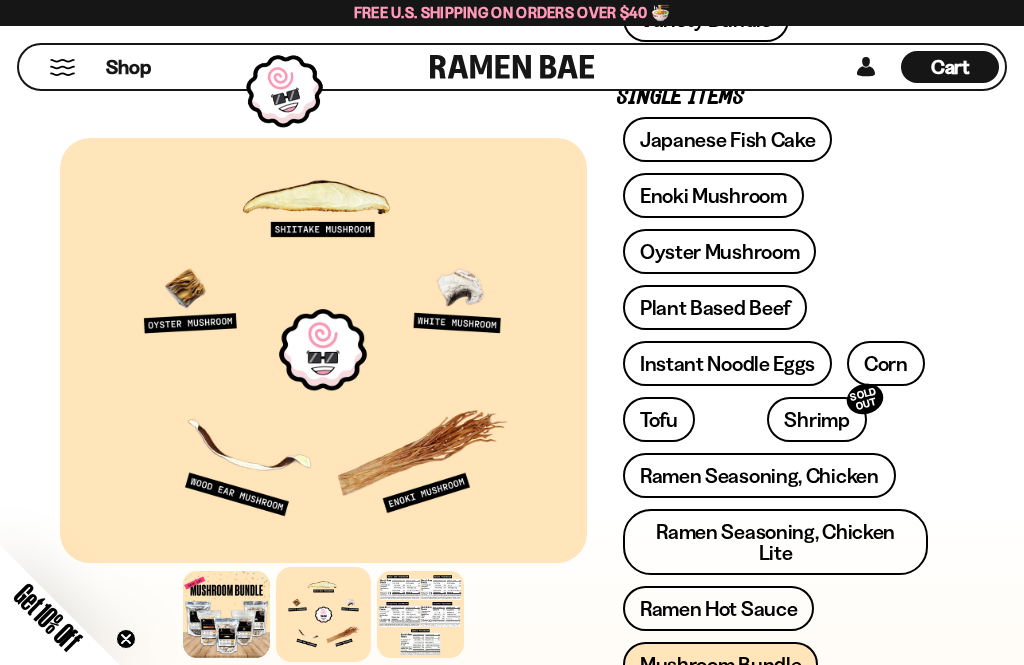 click on "Oyster Mushroom" at bounding box center [720, 251] 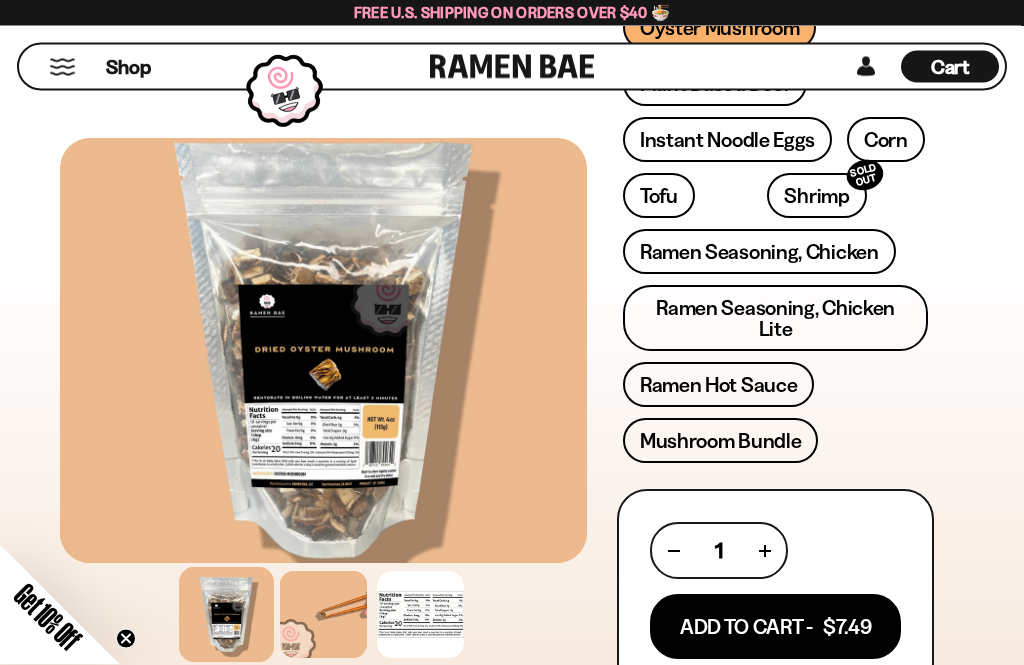 scroll, scrollTop: 1042, scrollLeft: 0, axis: vertical 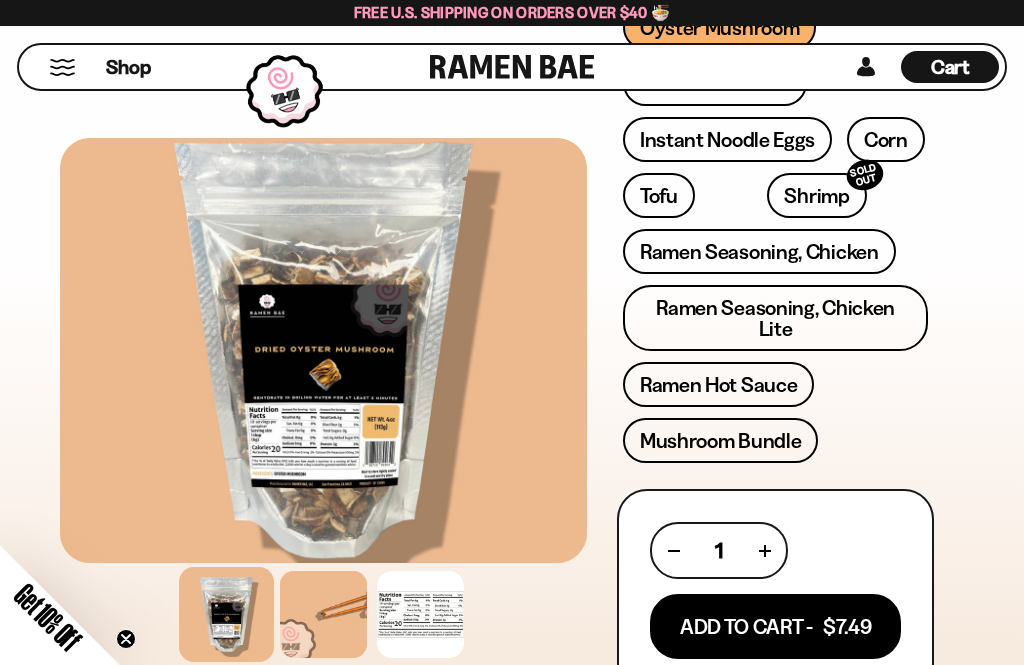 click on "Add To Cart -
$7.49" at bounding box center (775, 626) 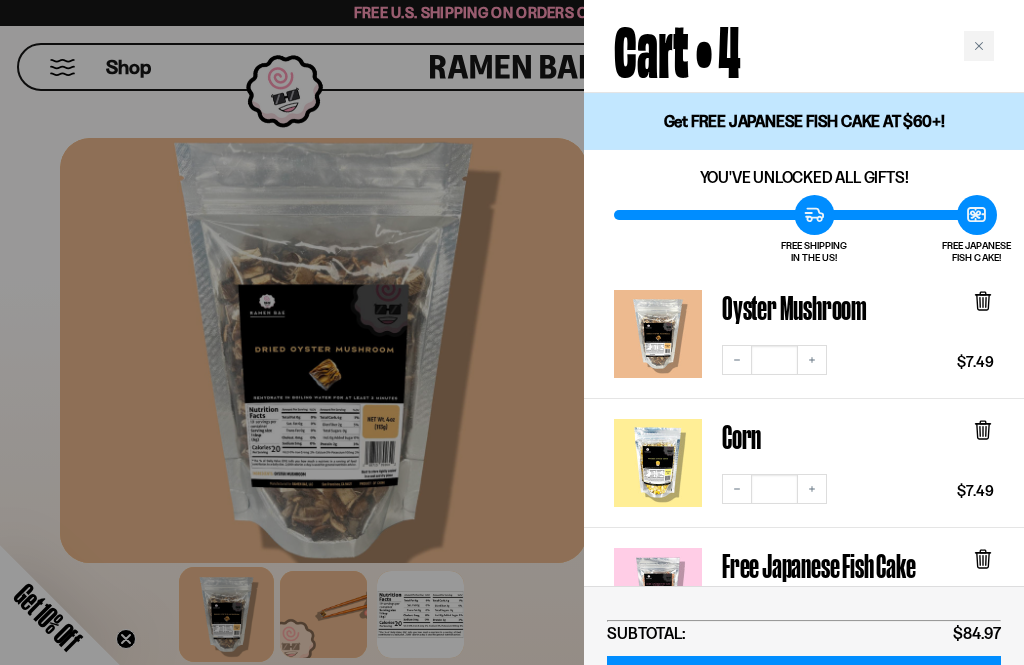 click at bounding box center [512, 332] 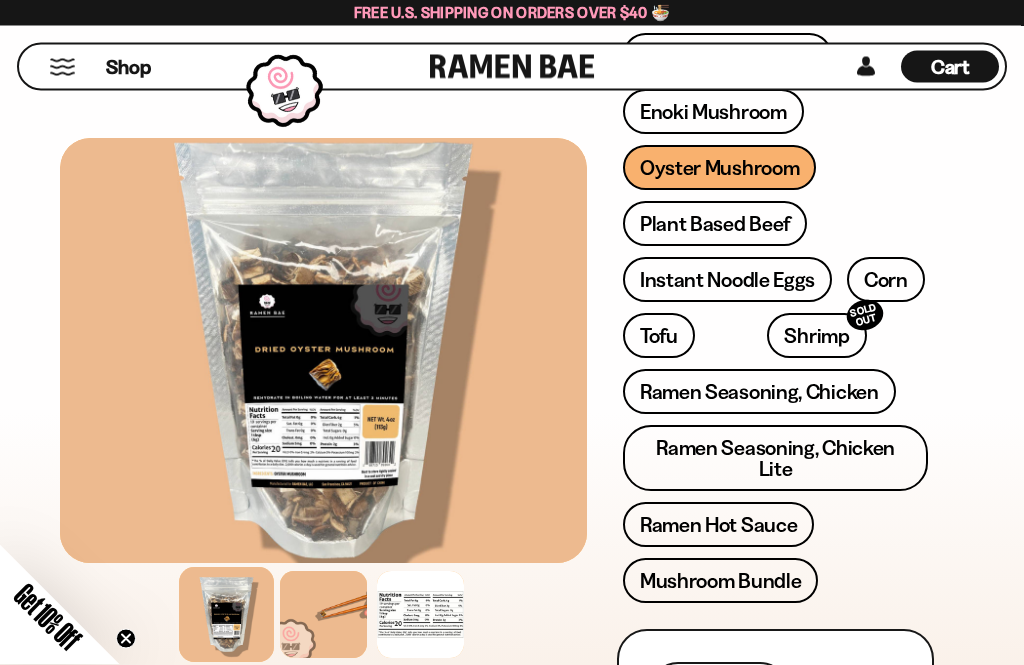 scroll, scrollTop: 918, scrollLeft: 0, axis: vertical 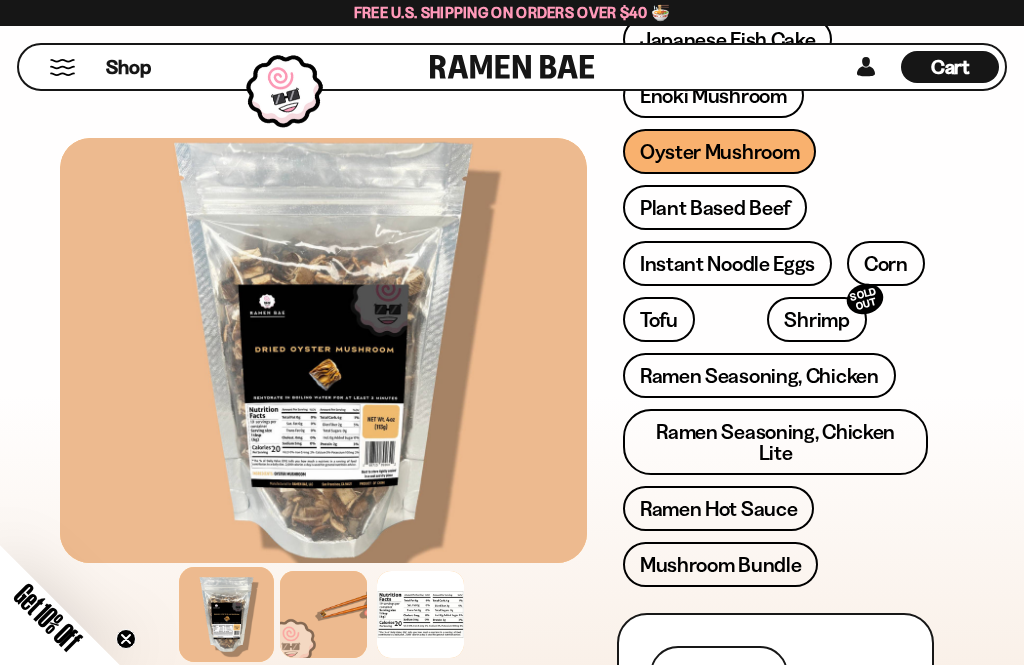 click on "Mushroom Bundle" at bounding box center [721, 564] 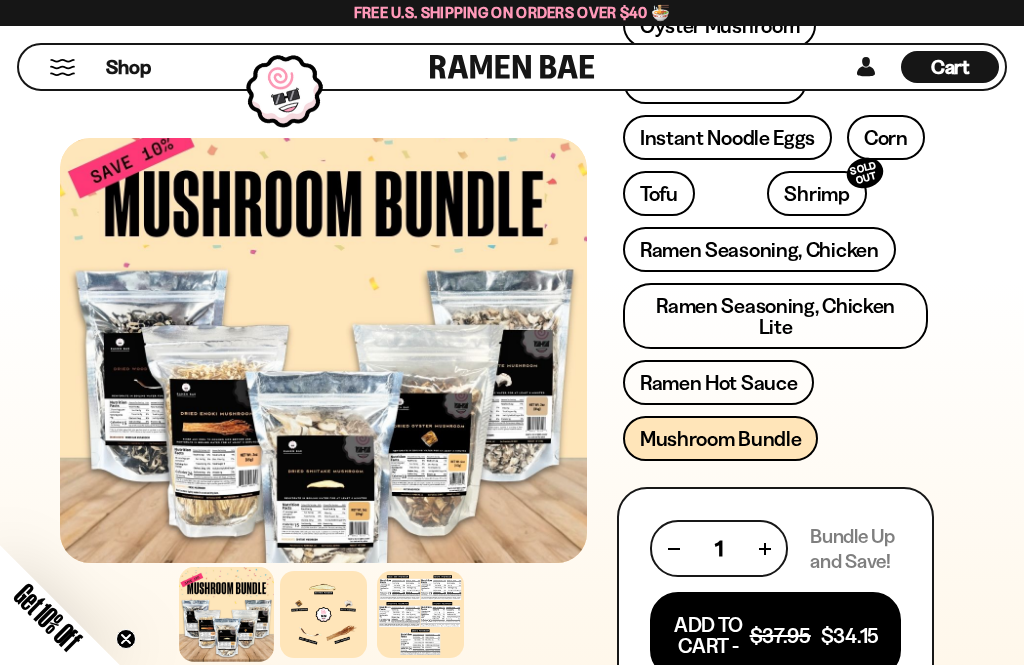 scroll, scrollTop: 1050, scrollLeft: 0, axis: vertical 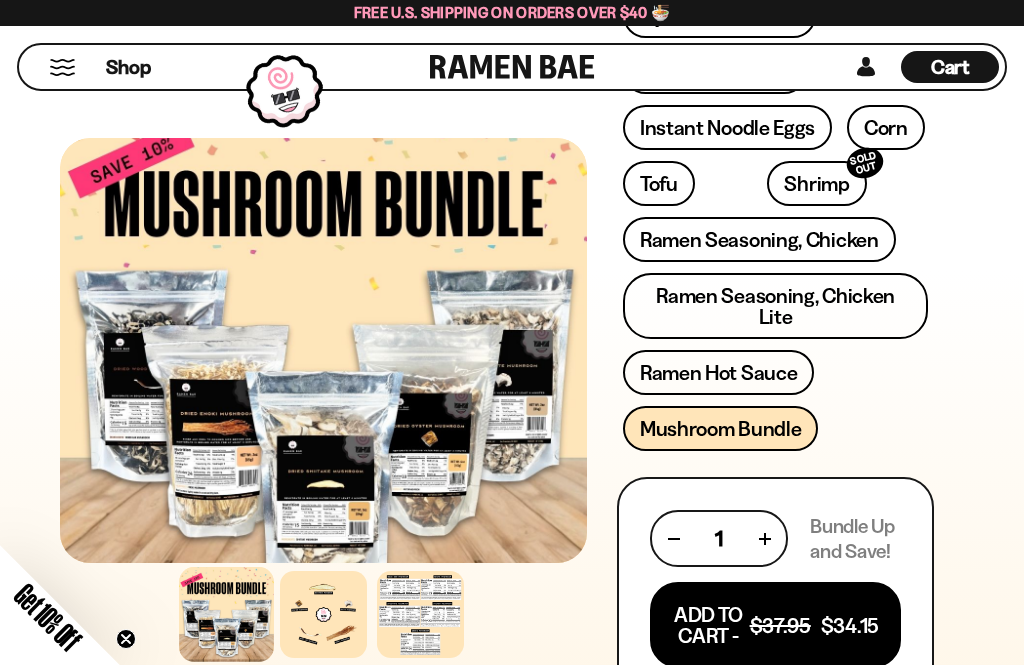click on "Add To Cart -
$37.95
$34.15" at bounding box center (775, 625) 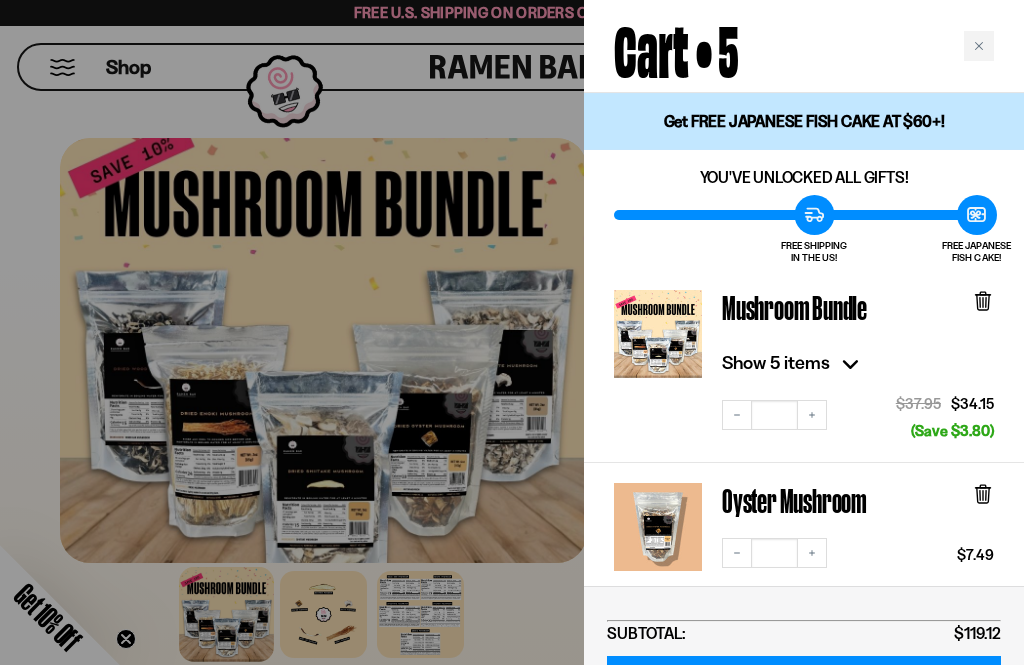 click at bounding box center [512, 332] 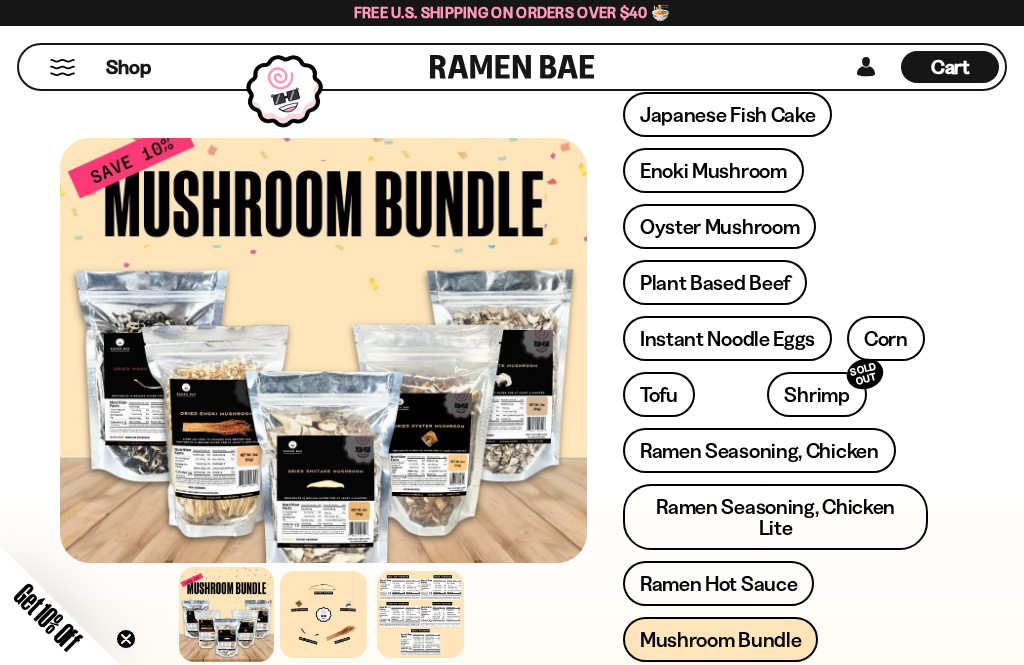 scroll, scrollTop: 794, scrollLeft: 0, axis: vertical 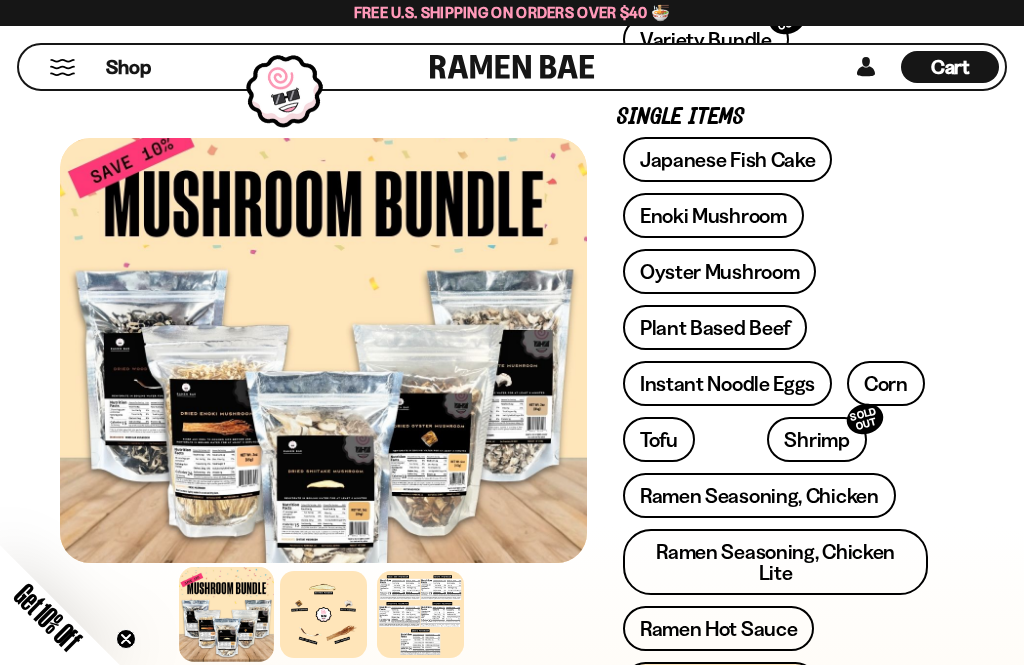 click on "Japanese Fish Cake" at bounding box center (728, 159) 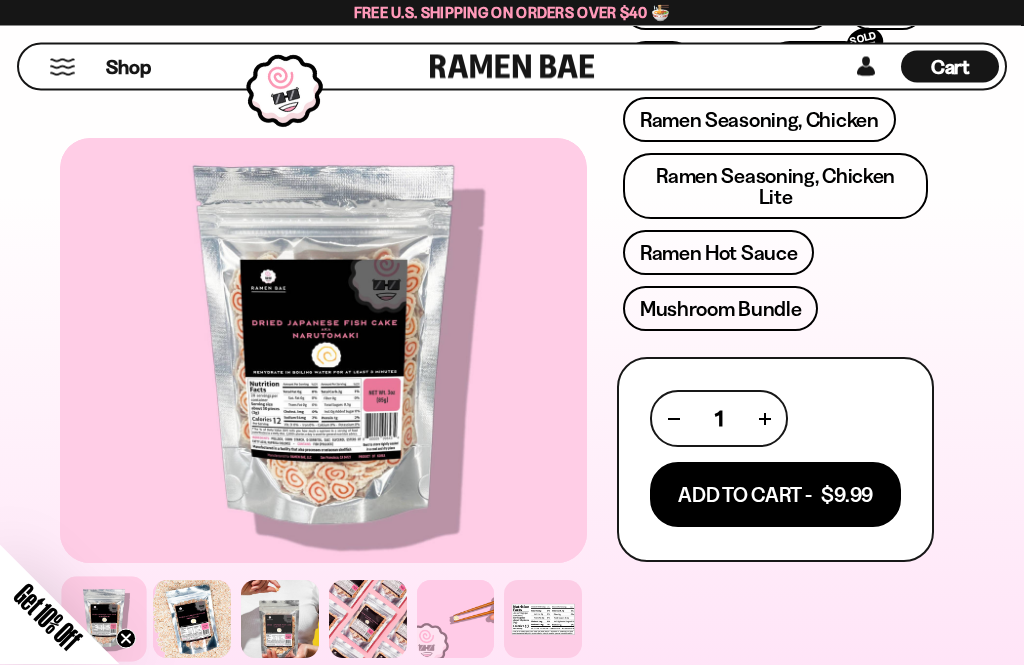 scroll, scrollTop: 1179, scrollLeft: 0, axis: vertical 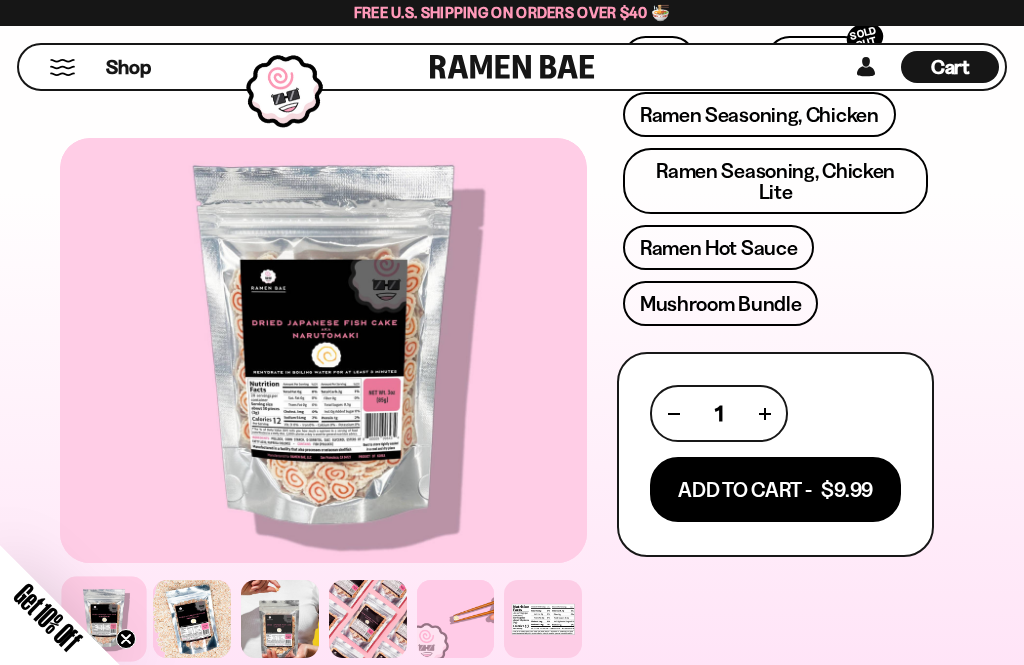click on "Add To Cart -
$9.99" at bounding box center (775, 489) 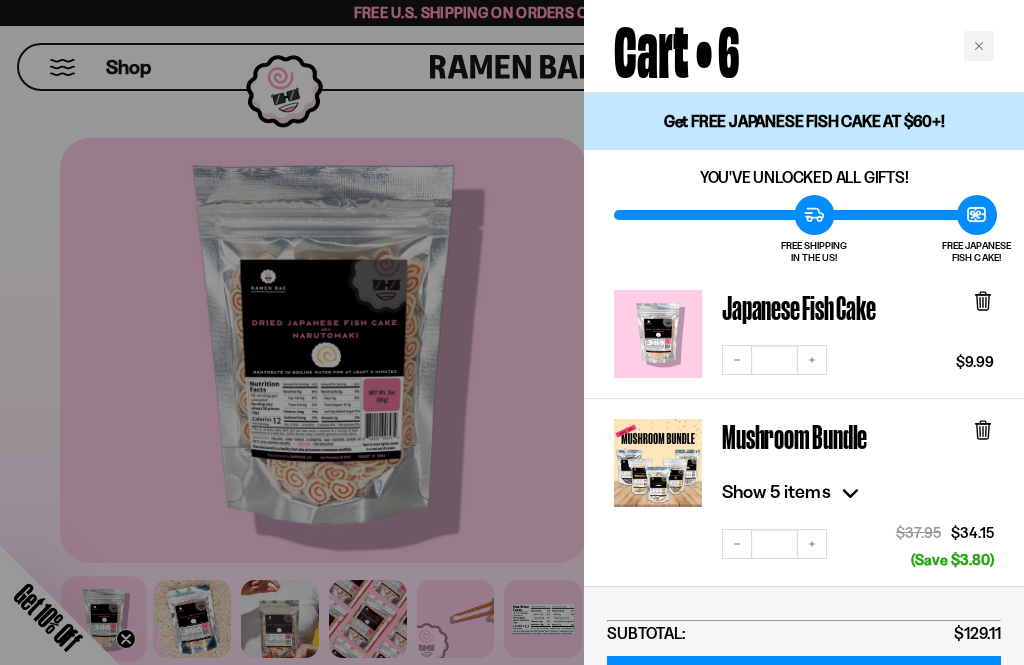 click at bounding box center [512, 332] 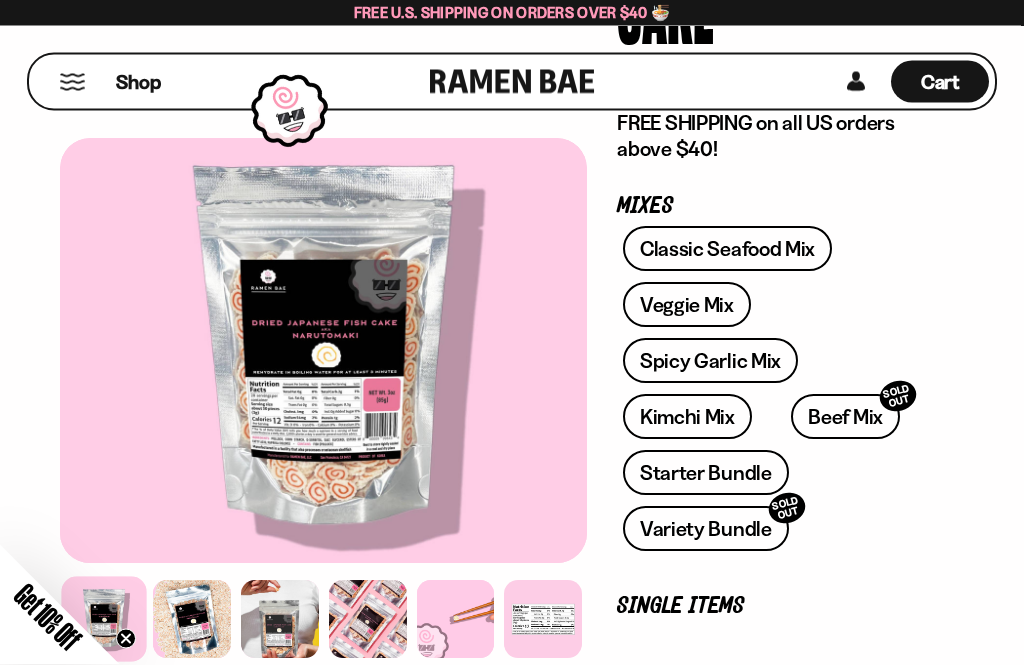 scroll, scrollTop: 0, scrollLeft: 0, axis: both 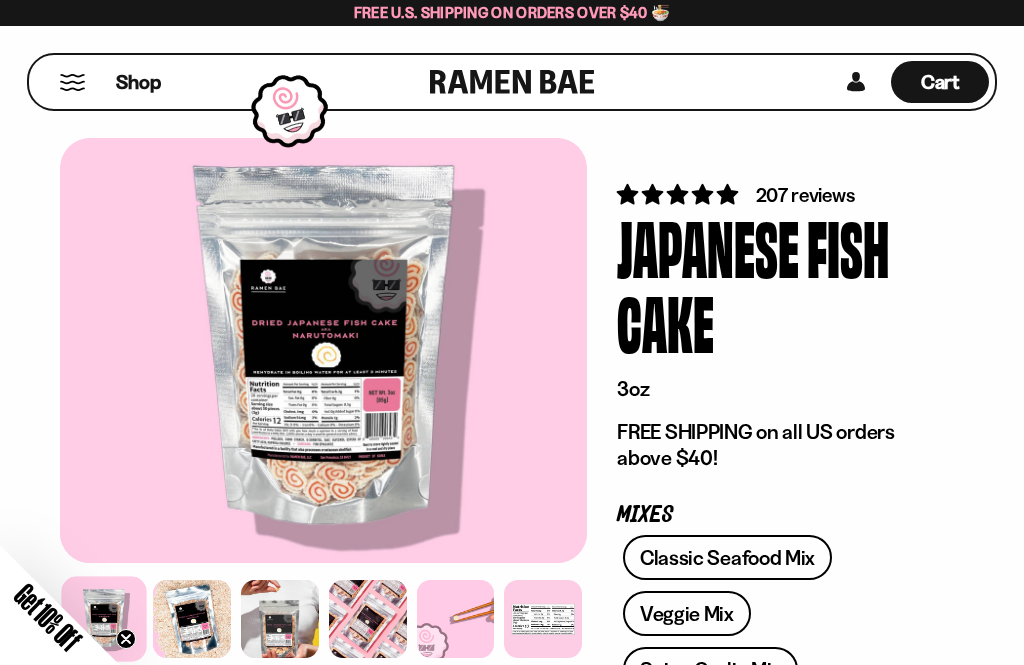 click at bounding box center (72, 82) 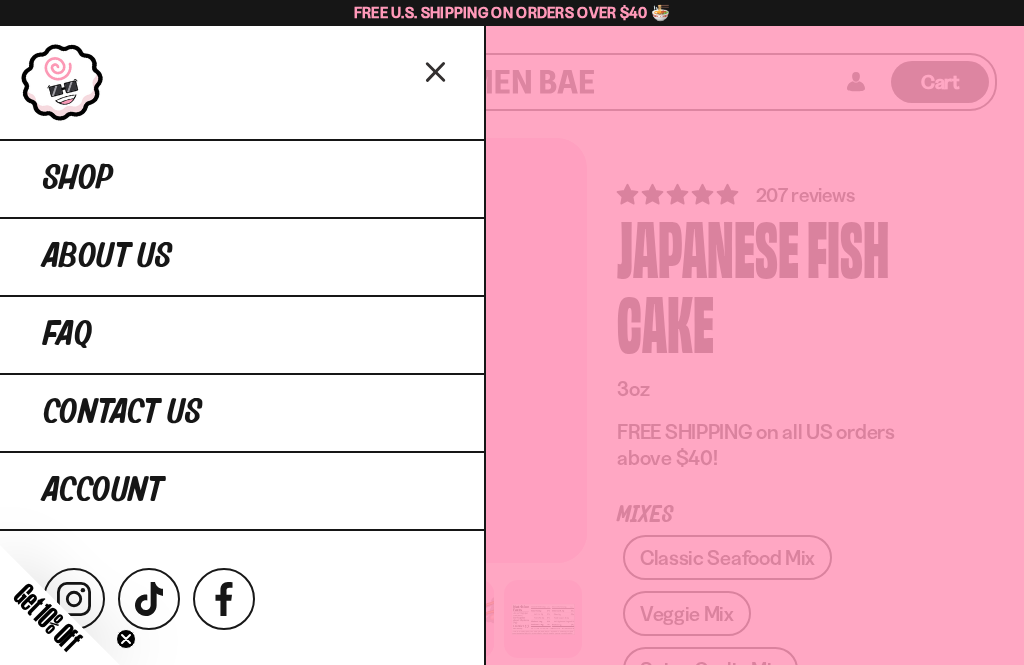 click on "Shop" at bounding box center [78, 179] 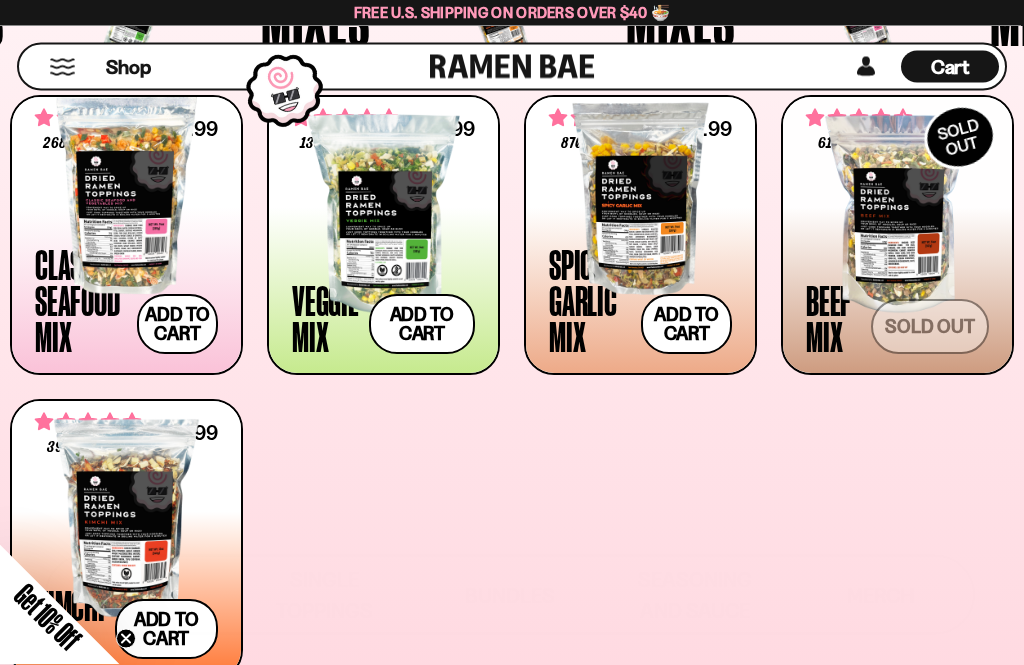 scroll, scrollTop: 682, scrollLeft: 0, axis: vertical 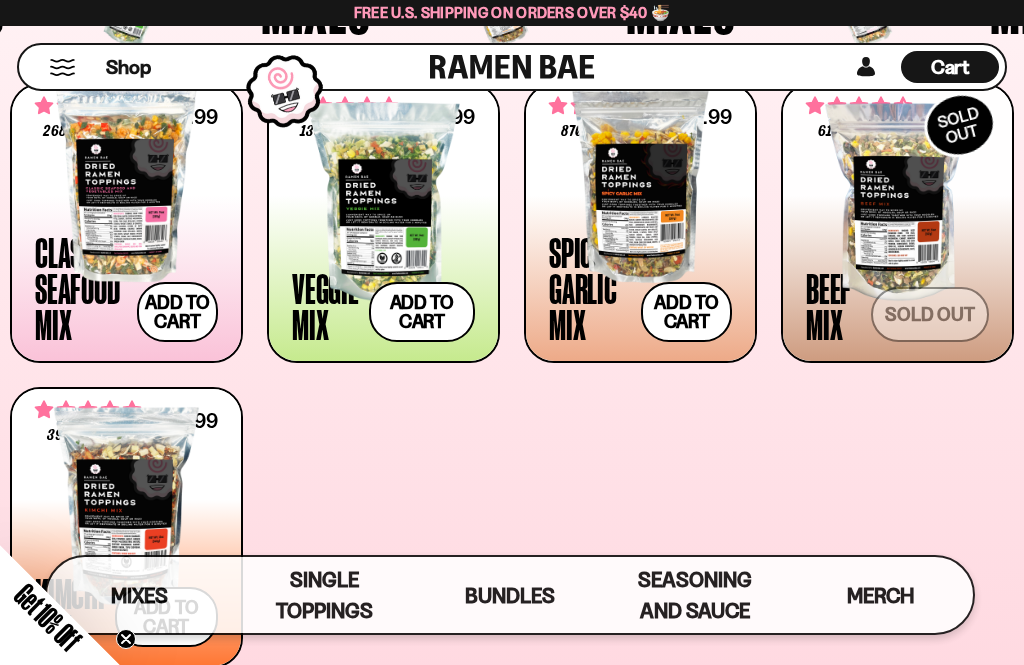 click on "2687 reviews
$26.99
Classic Seafood Mix
Add to cart
Add
—
Regular price
$26.99
Regular price
Sale price
$26.99
Unit price
/
per" at bounding box center [512, 375] 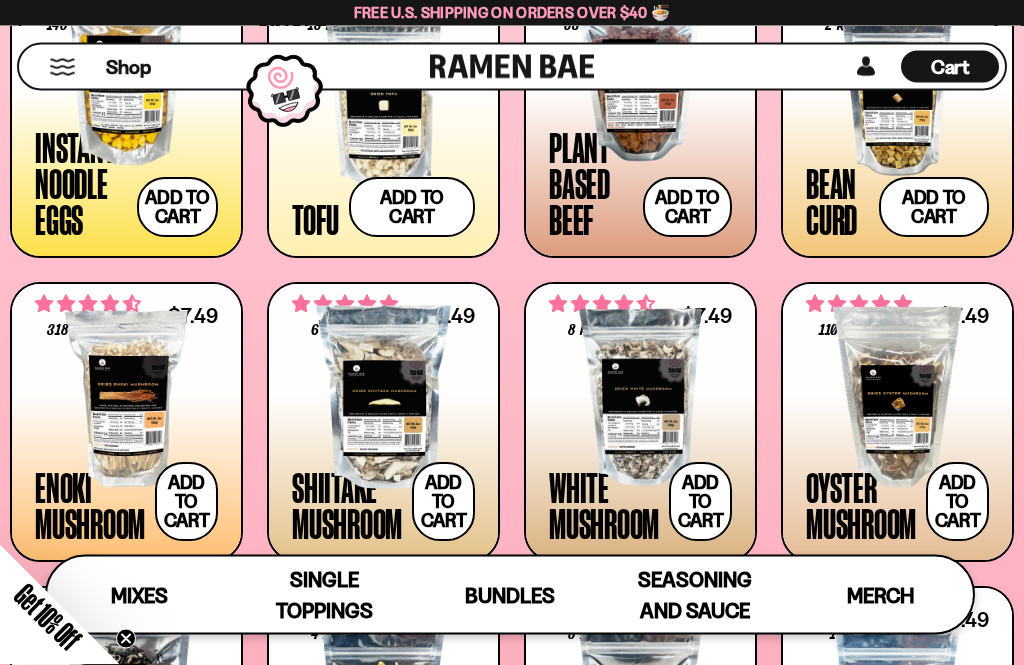 scroll, scrollTop: 1842, scrollLeft: 0, axis: vertical 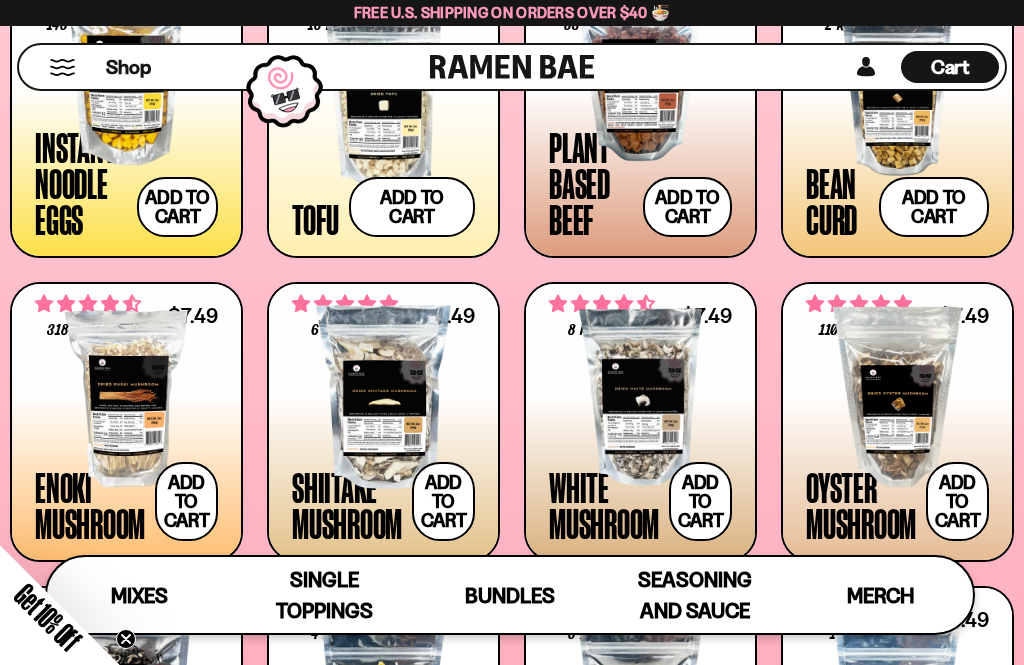 click on "110 reviews
$7.49
Oyster Mushroom
Add to cart
Add
—
Regular price
$7.49
Regular price
Sale price
$7.49
Unit price
/
per" at bounding box center (897, 422) 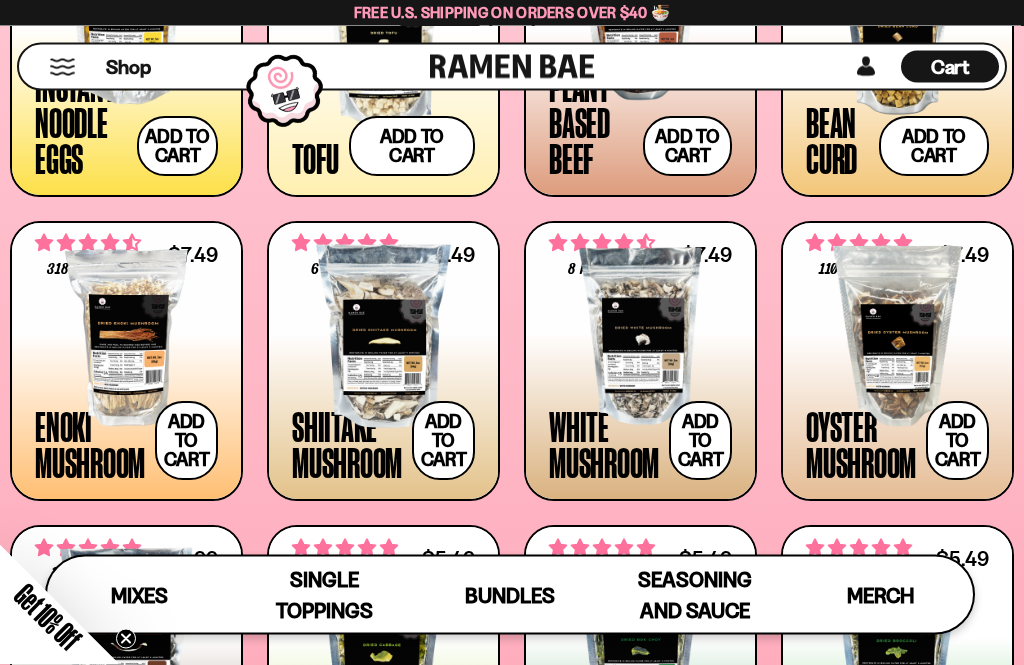 scroll, scrollTop: 1903, scrollLeft: 0, axis: vertical 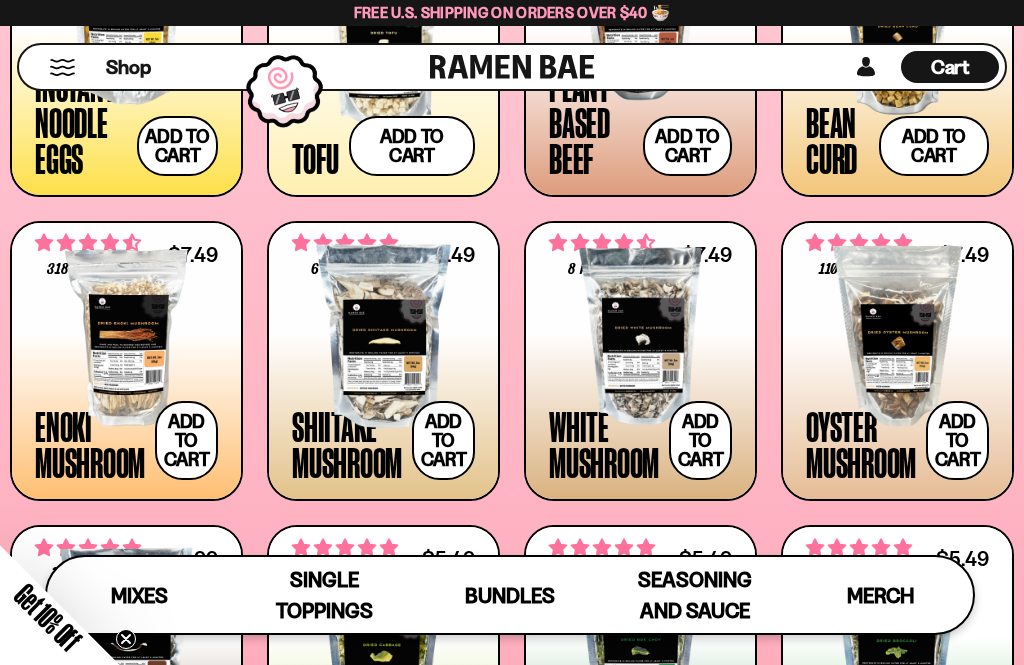 click on "Add to cart
Add
—
Regular price
$7.49
Regular price
Sale price
$7.49
Unit price
/
per" at bounding box center [443, 440] 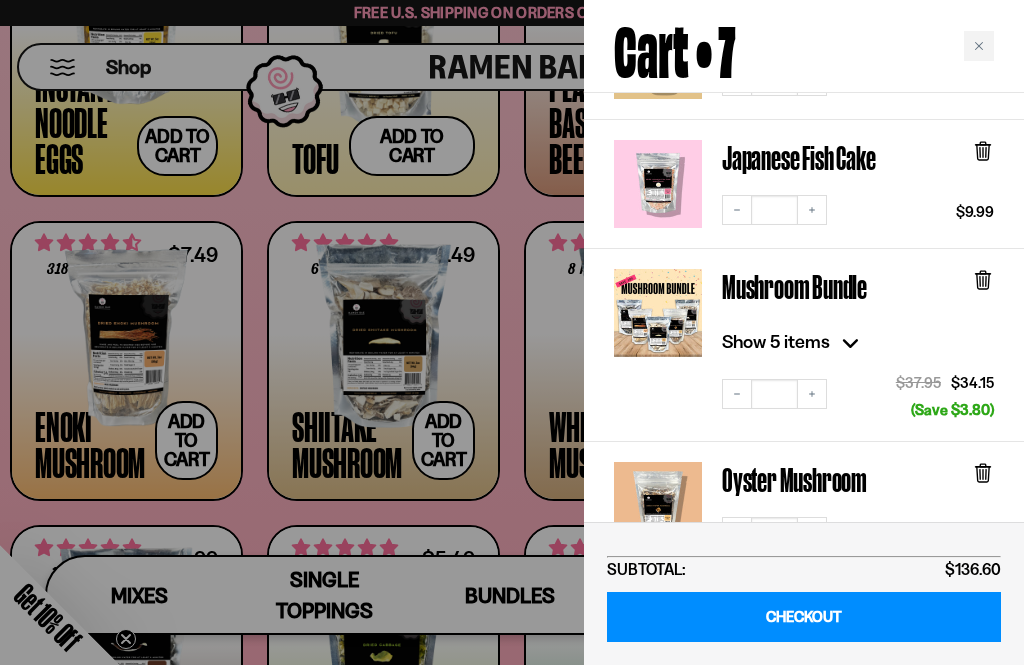 scroll, scrollTop: 262, scrollLeft: 0, axis: vertical 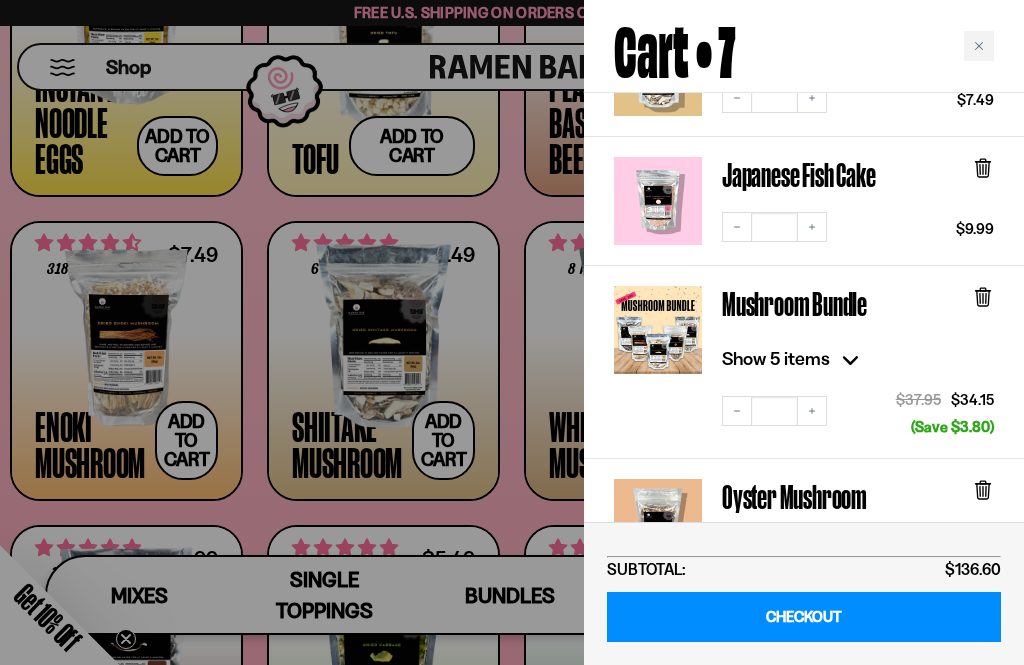 click 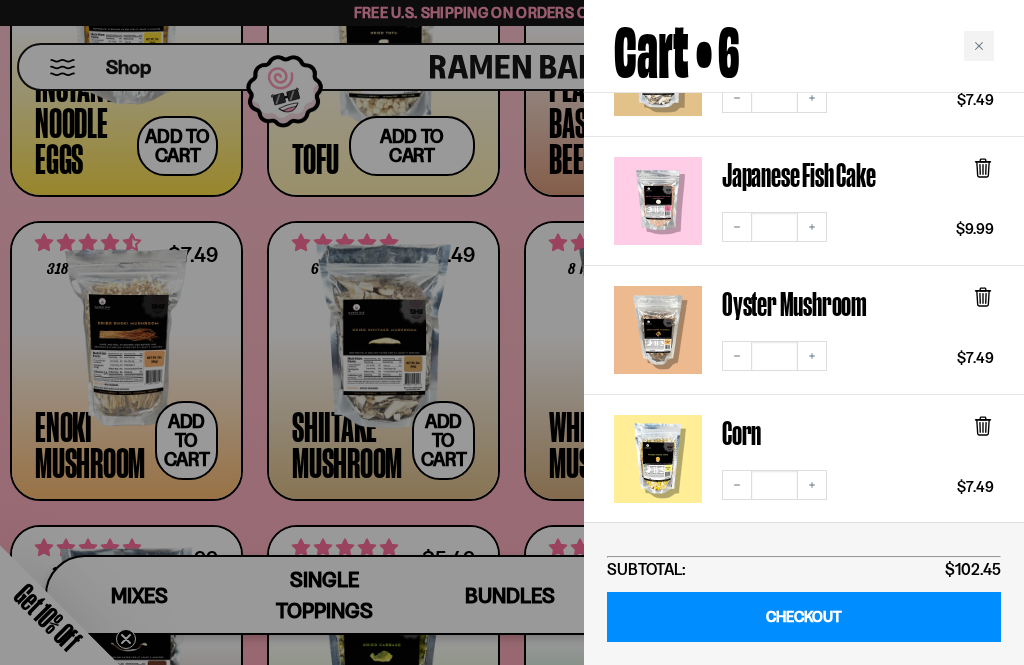 click at bounding box center [512, 332] 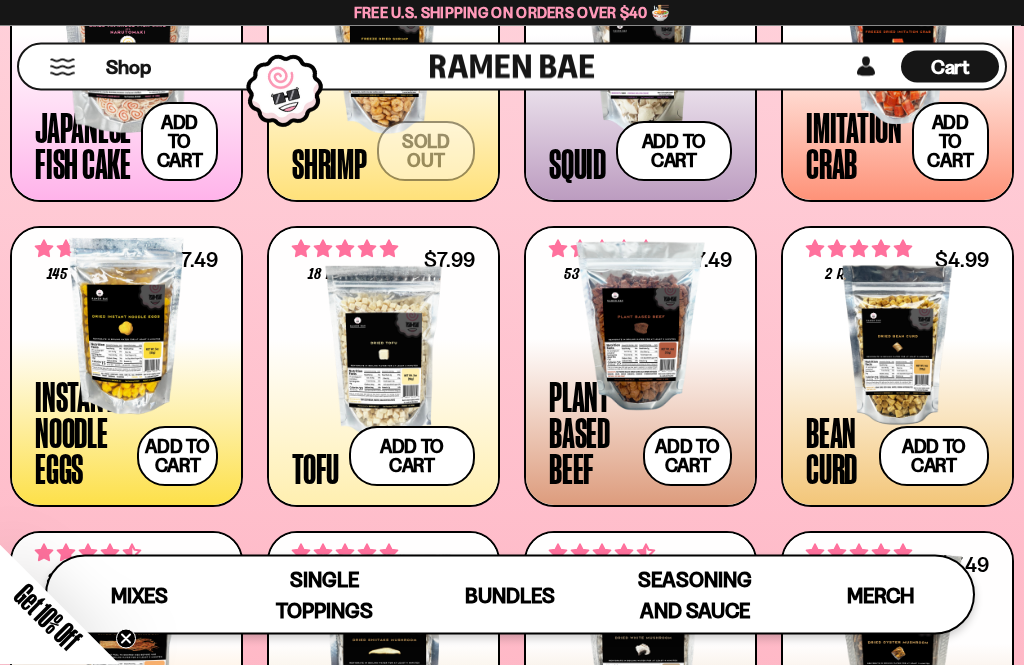 scroll, scrollTop: 1592, scrollLeft: 0, axis: vertical 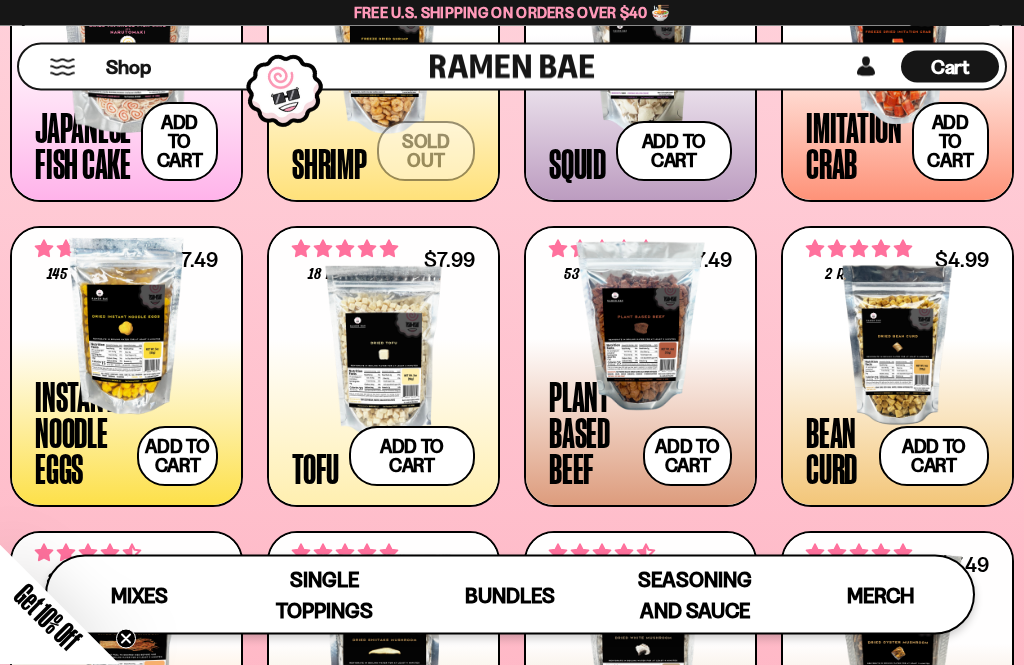 click at bounding box center (383, 352) 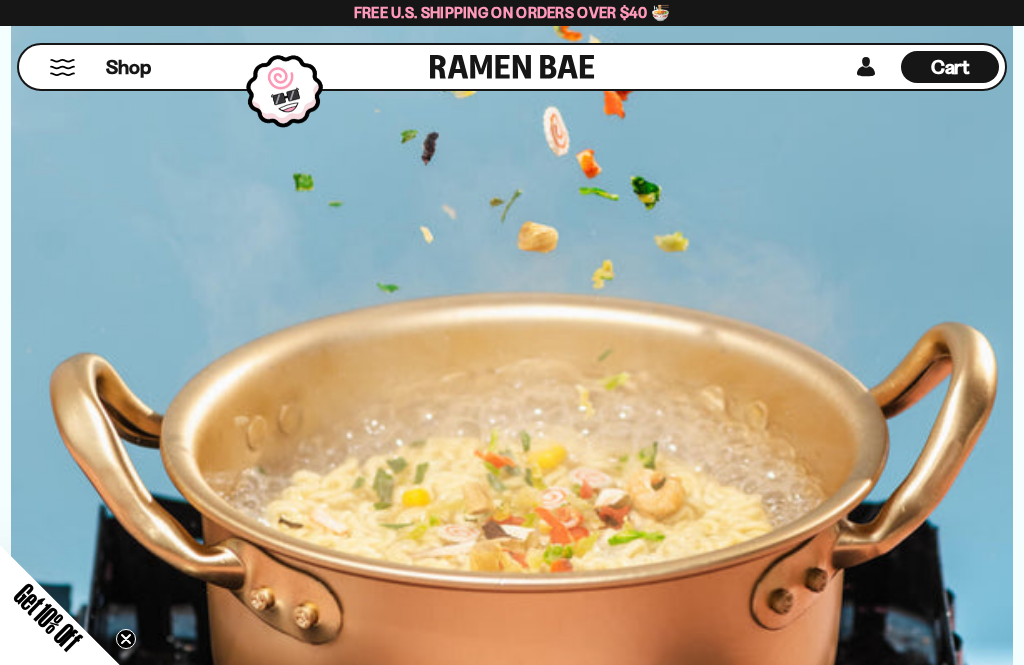 scroll, scrollTop: 5781, scrollLeft: 0, axis: vertical 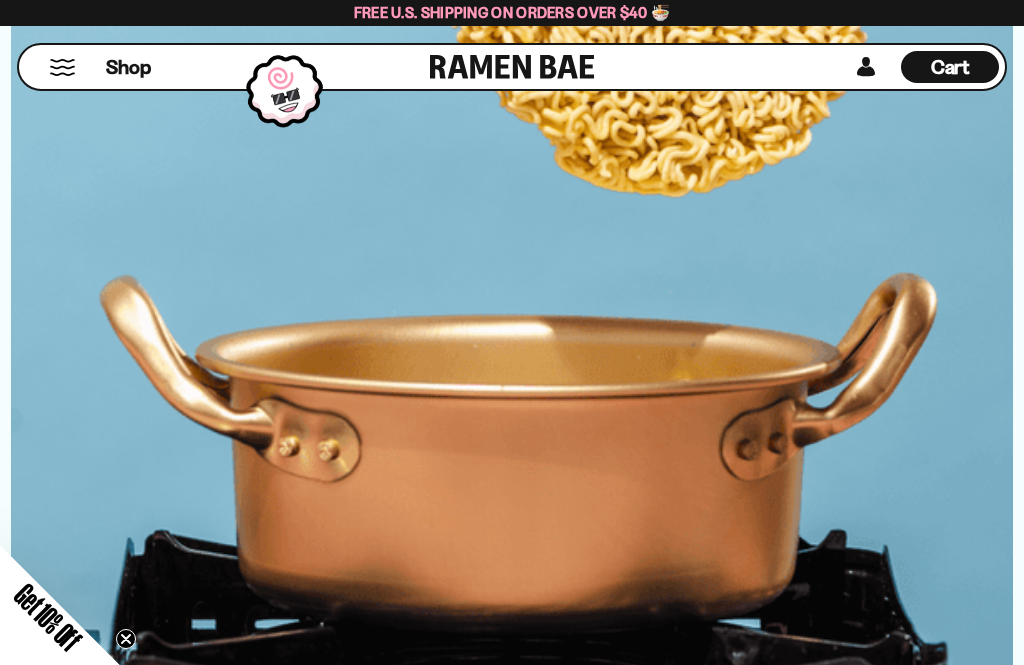 click at bounding box center [62, 67] 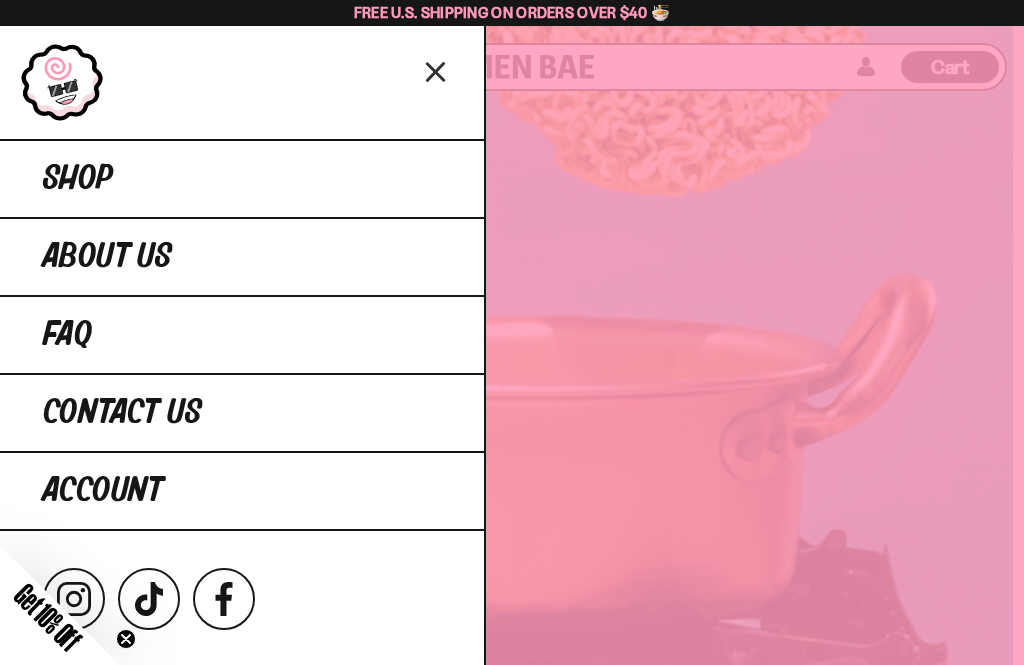 click on "Shop" at bounding box center [78, 179] 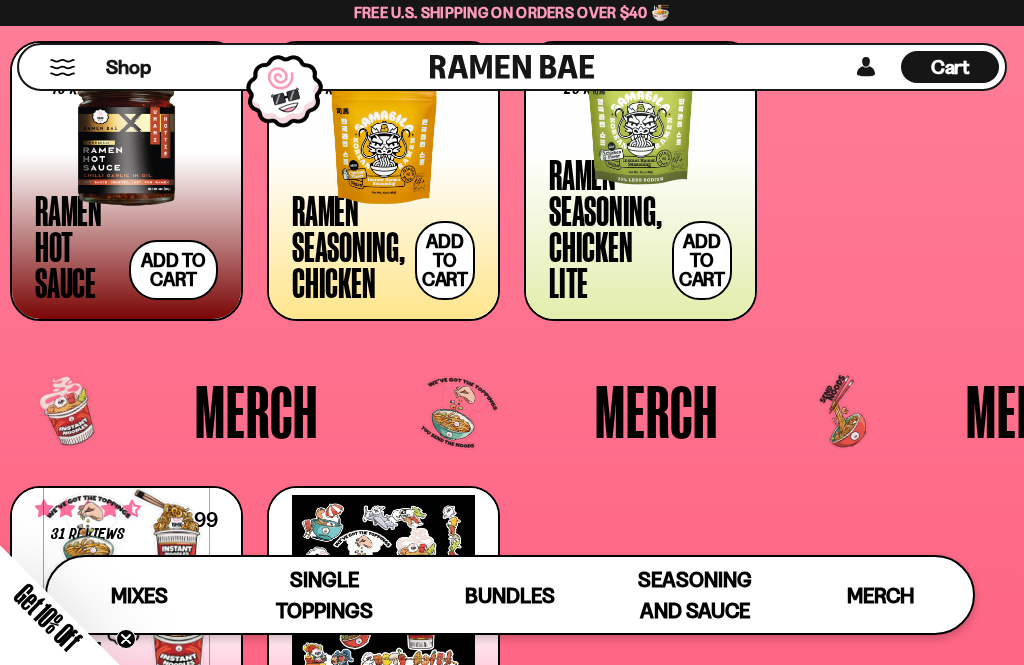 scroll, scrollTop: 3884, scrollLeft: 0, axis: vertical 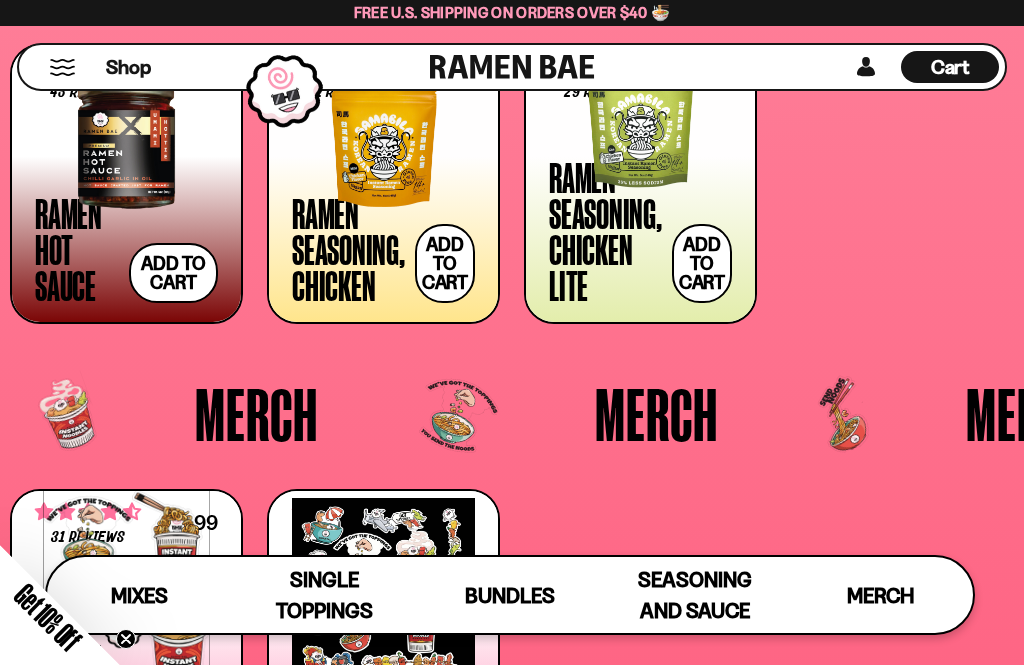 click on "Ramen Hot Sauce" at bounding box center [77, 249] 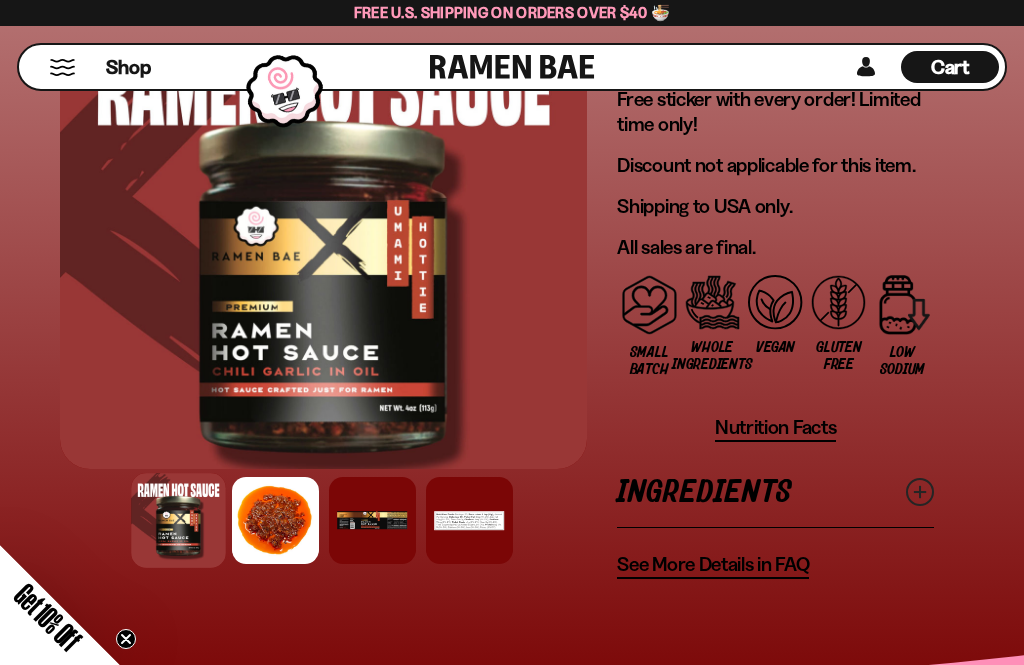 scroll, scrollTop: 2485, scrollLeft: 0, axis: vertical 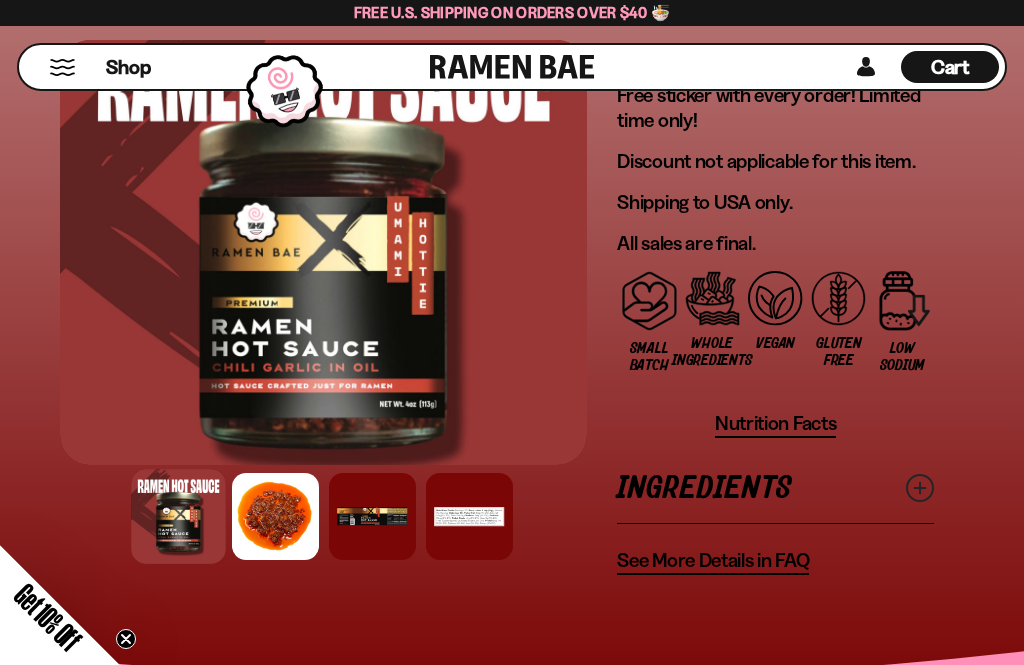 click at bounding box center (372, 516) 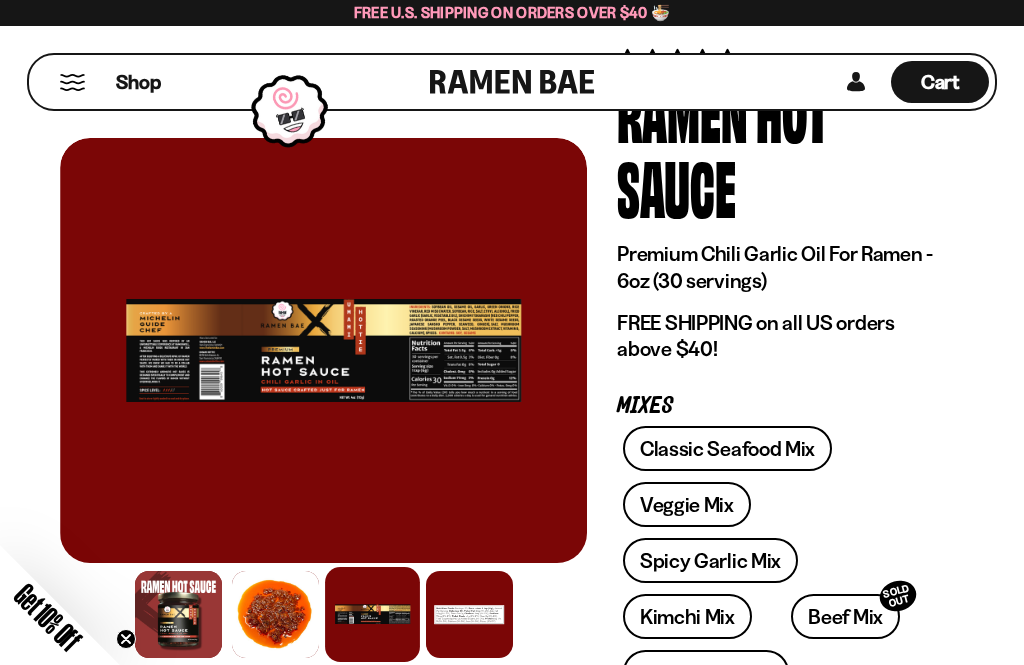 scroll, scrollTop: 0, scrollLeft: 0, axis: both 